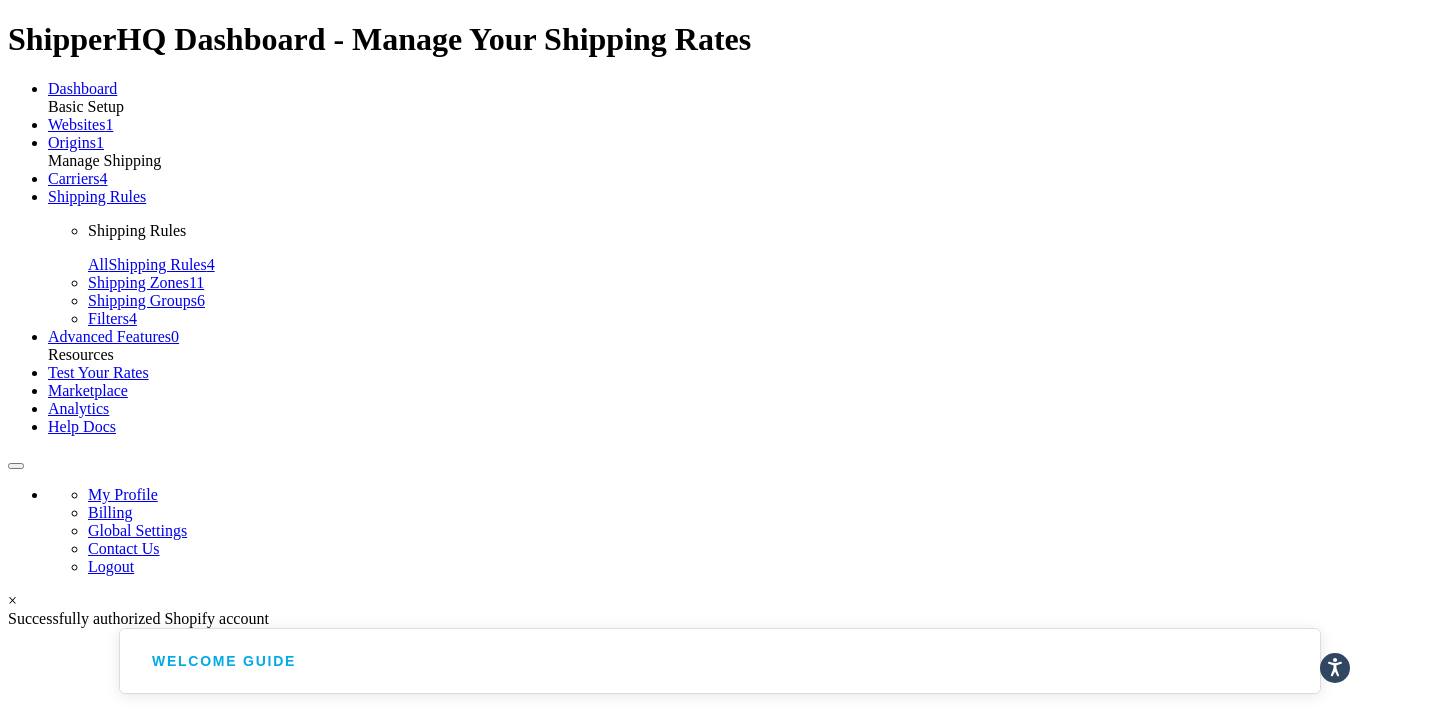 scroll, scrollTop: 0, scrollLeft: 0, axis: both 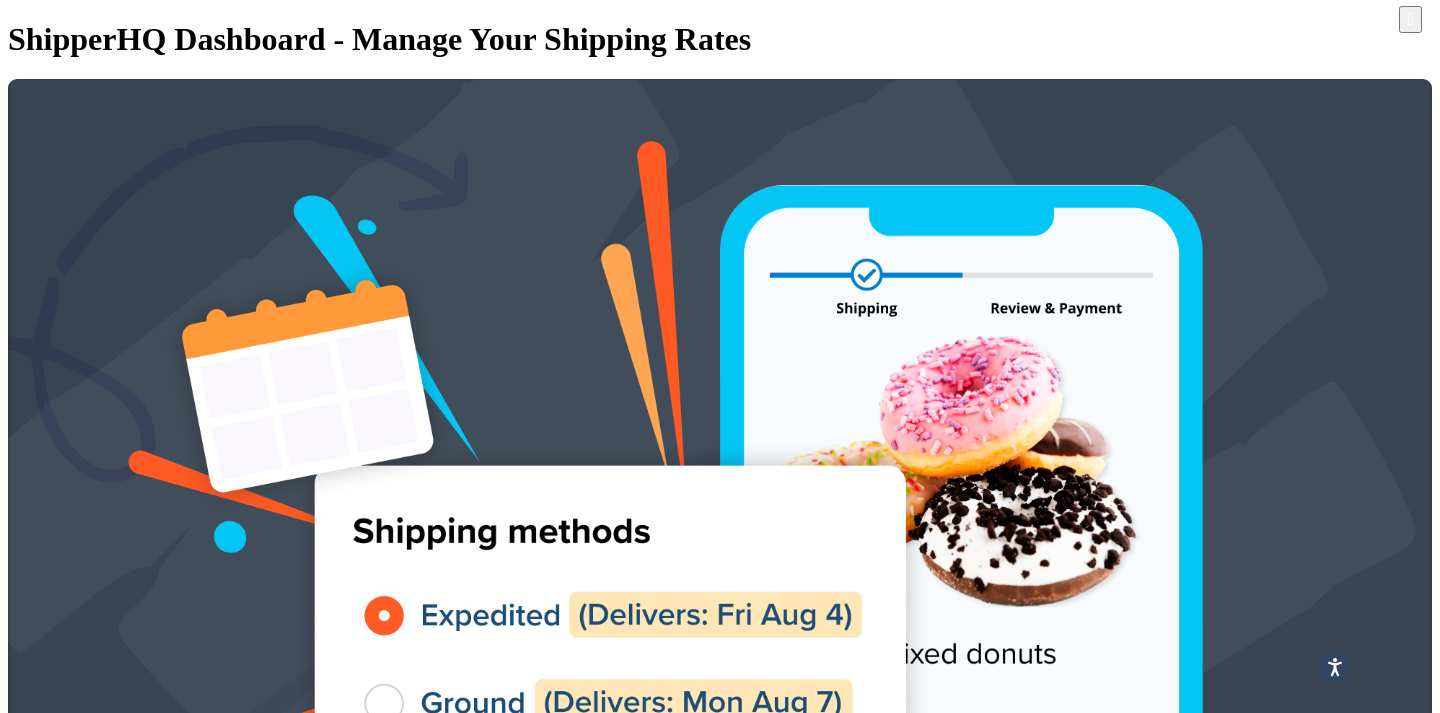 click on "Carriers" at bounding box center [114, 1148] 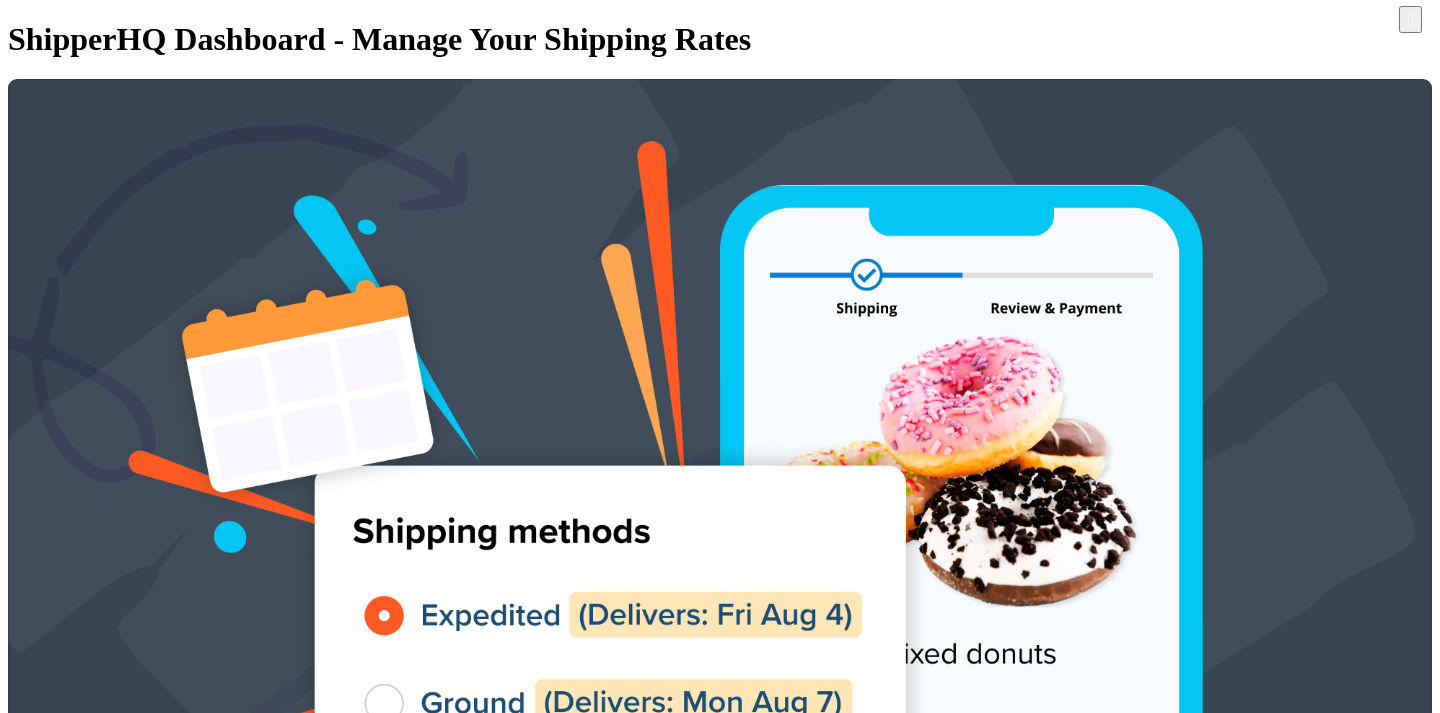 scroll, scrollTop: 0, scrollLeft: 0, axis: both 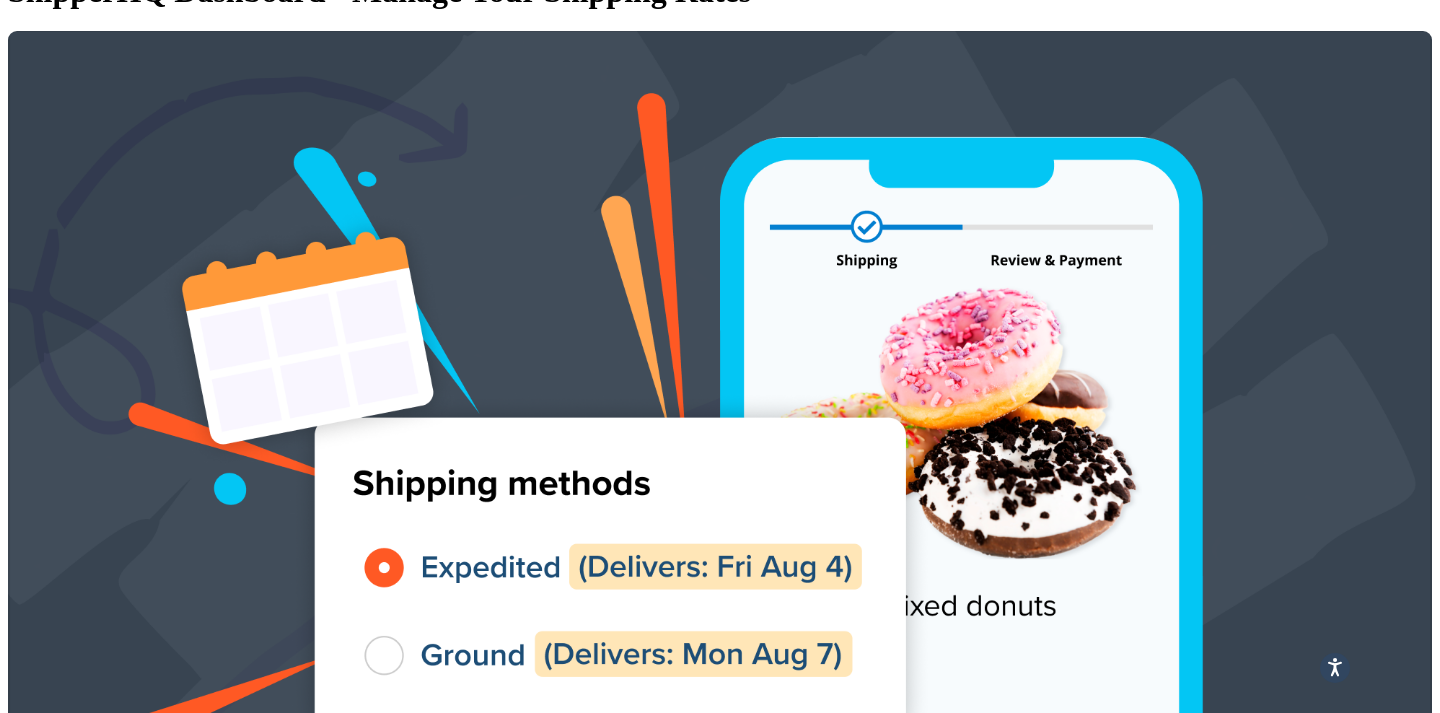 click at bounding box center [1386, 3440] 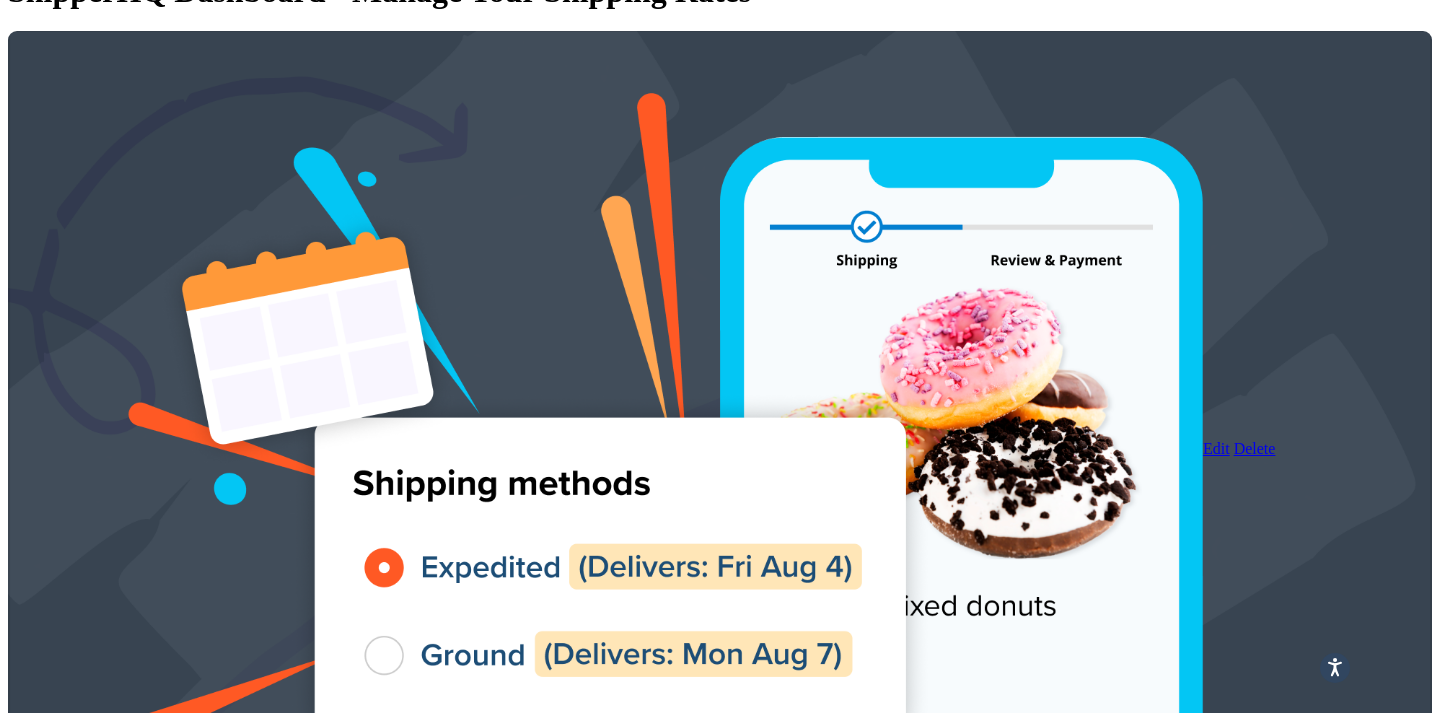 click on "Flat Rate Shipping" at bounding box center [291, 3364] 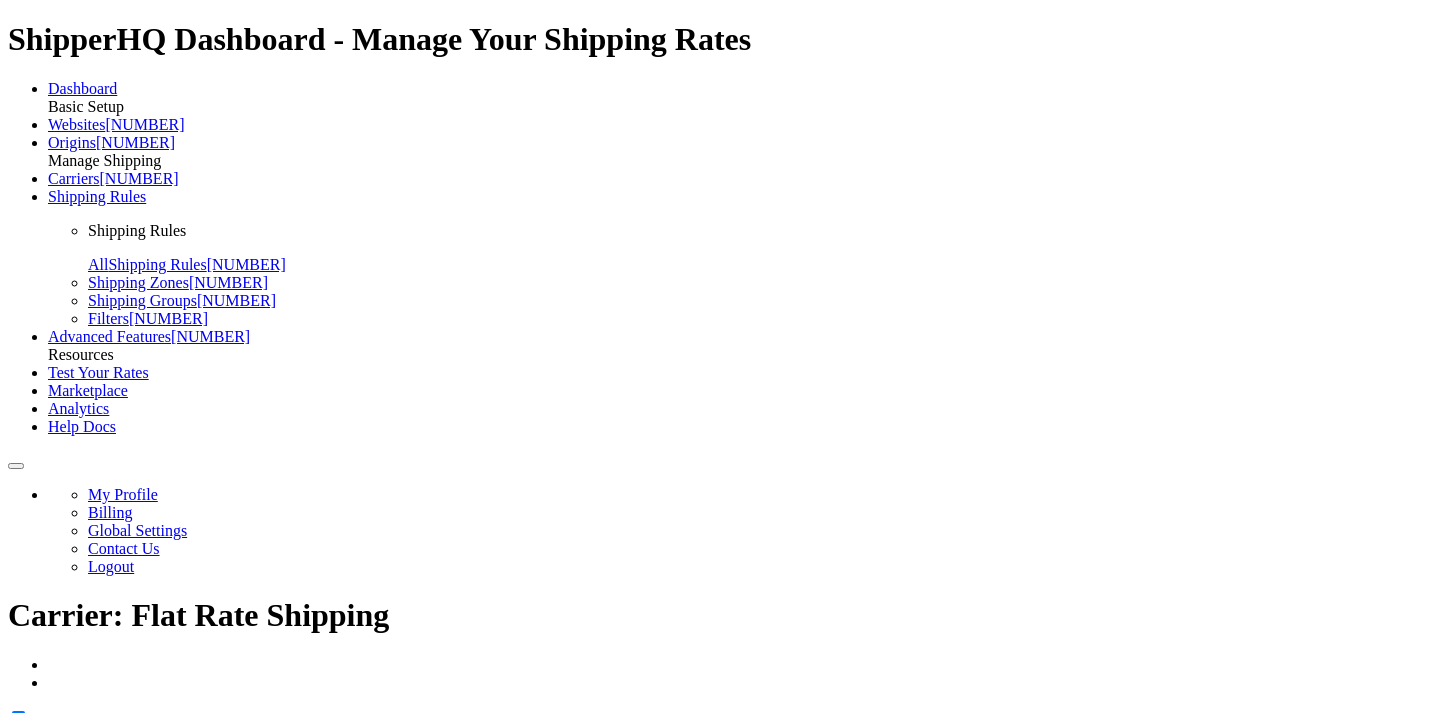 scroll, scrollTop: 0, scrollLeft: 0, axis: both 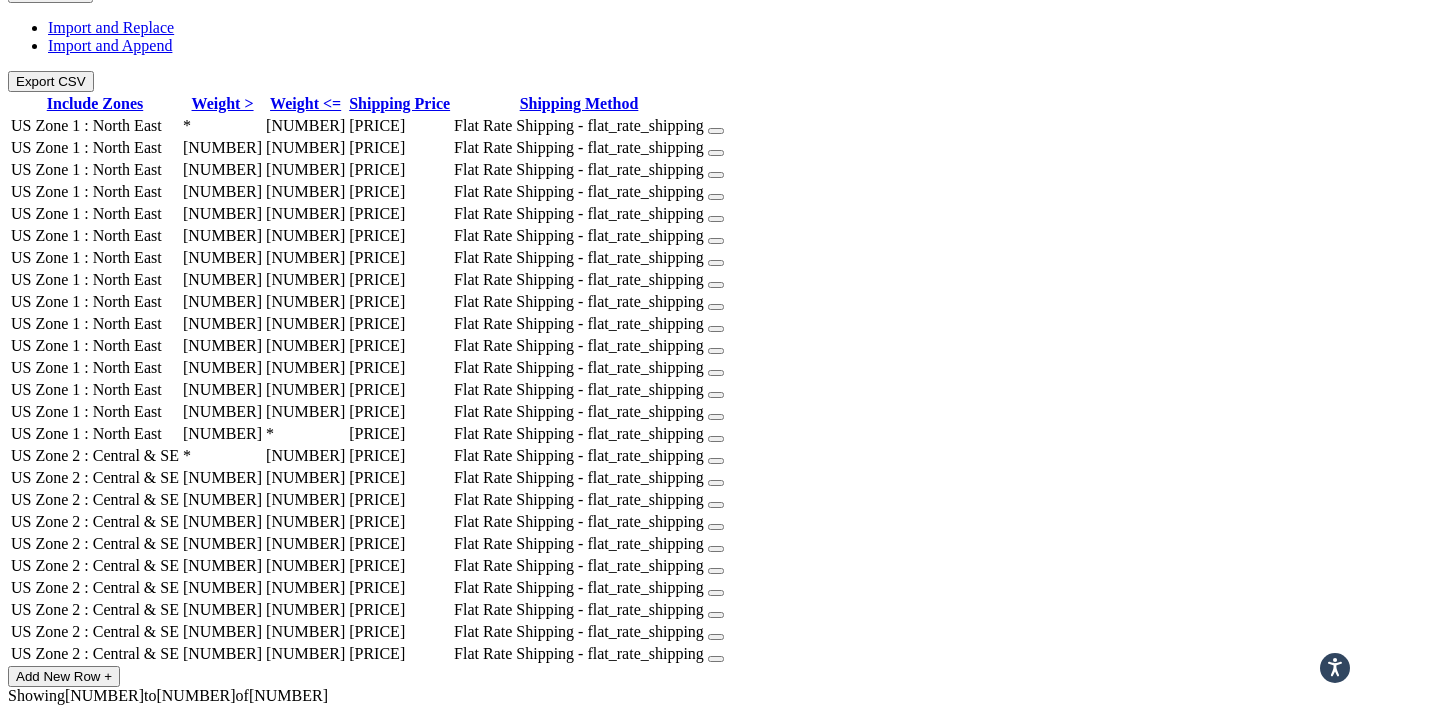click on "2" at bounding box center [76, 729] 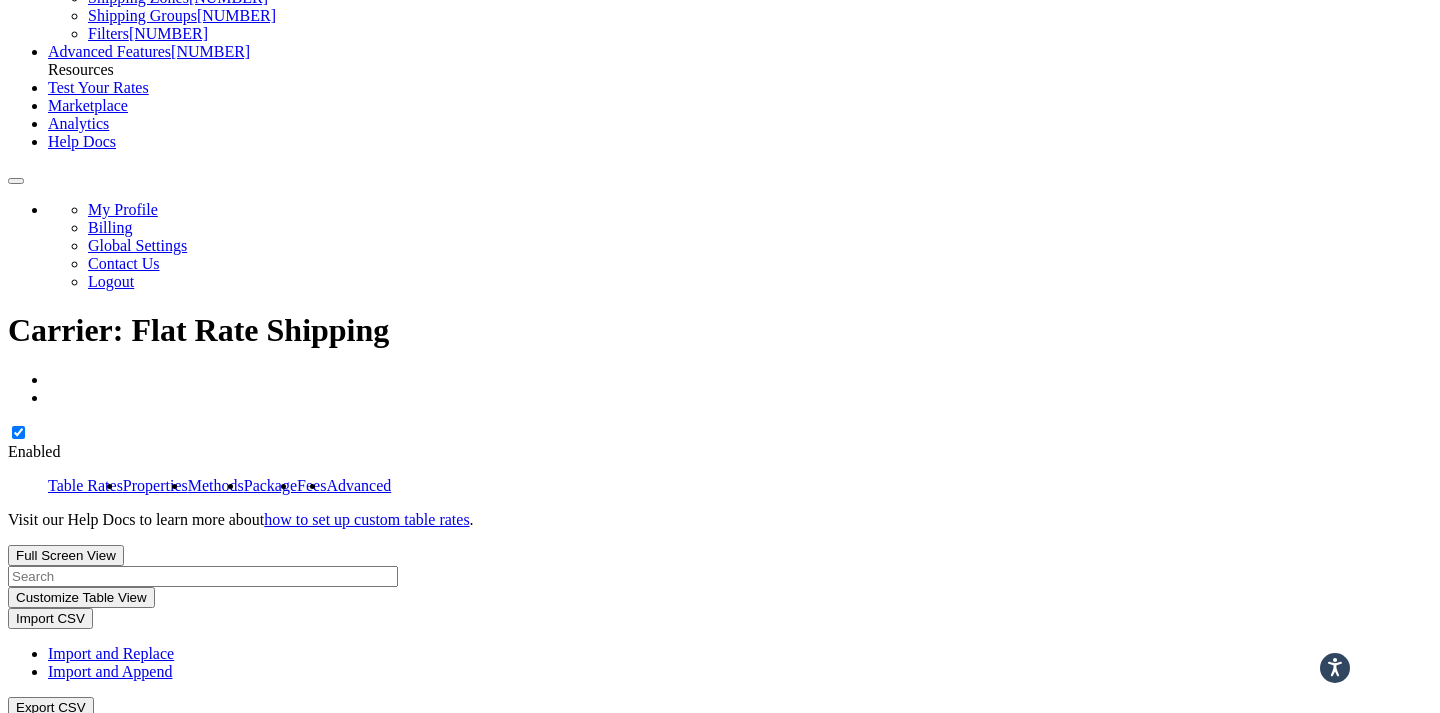 scroll, scrollTop: 911, scrollLeft: 0, axis: vertical 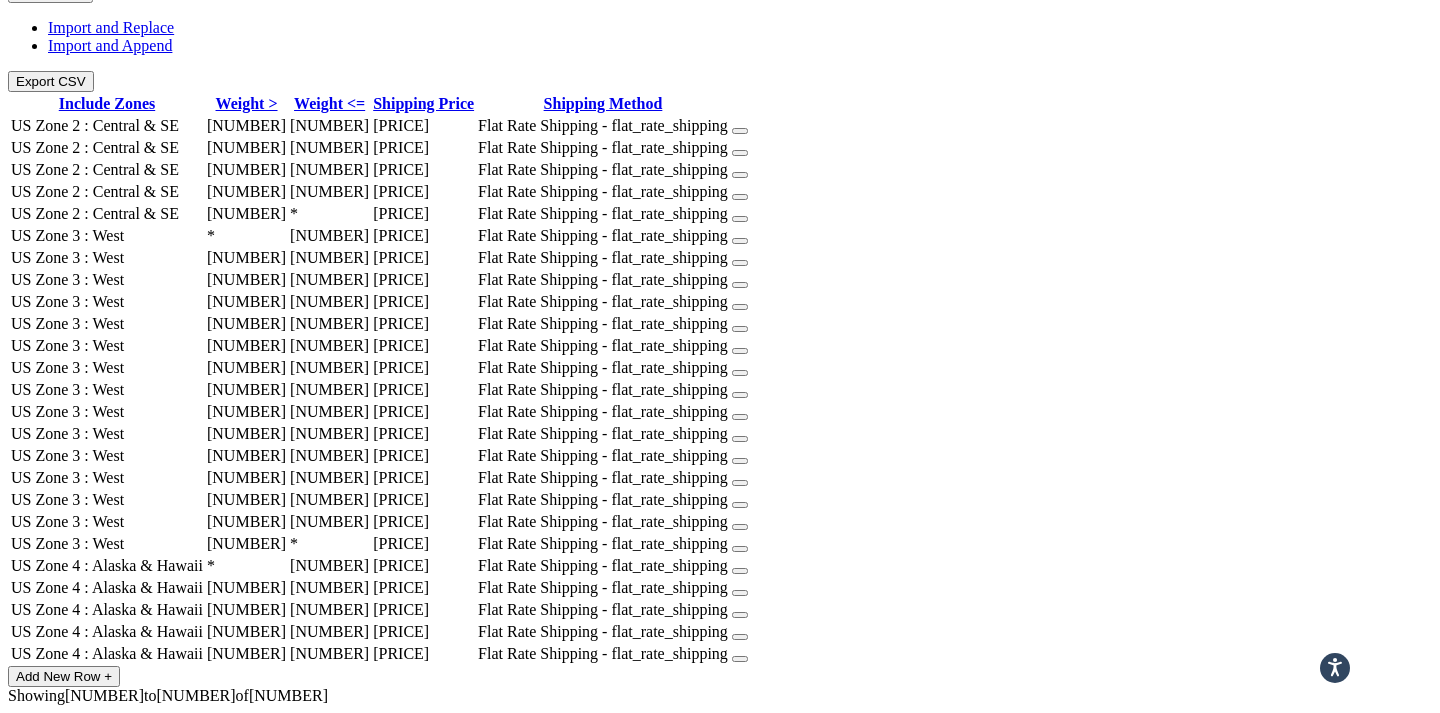 click on "3" at bounding box center (76, 729) 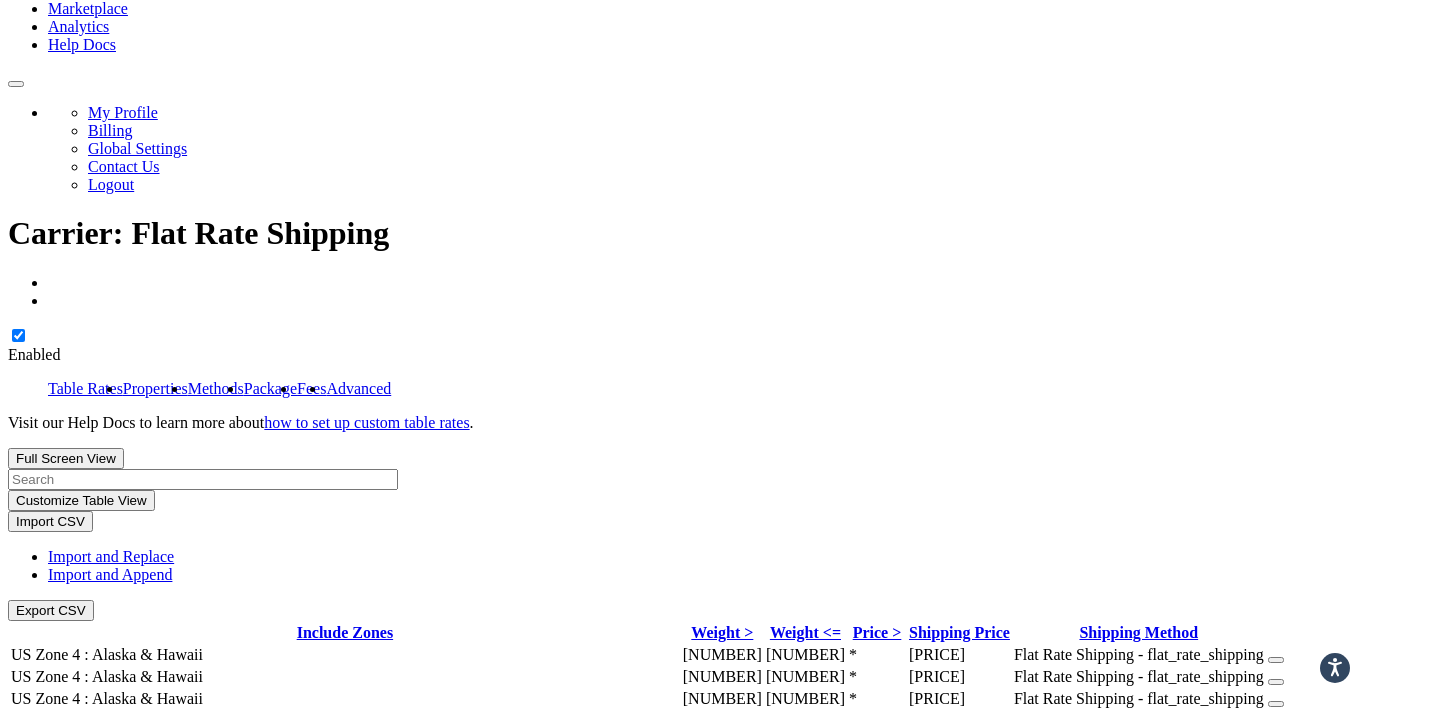 scroll, scrollTop: 477, scrollLeft: 0, axis: vertical 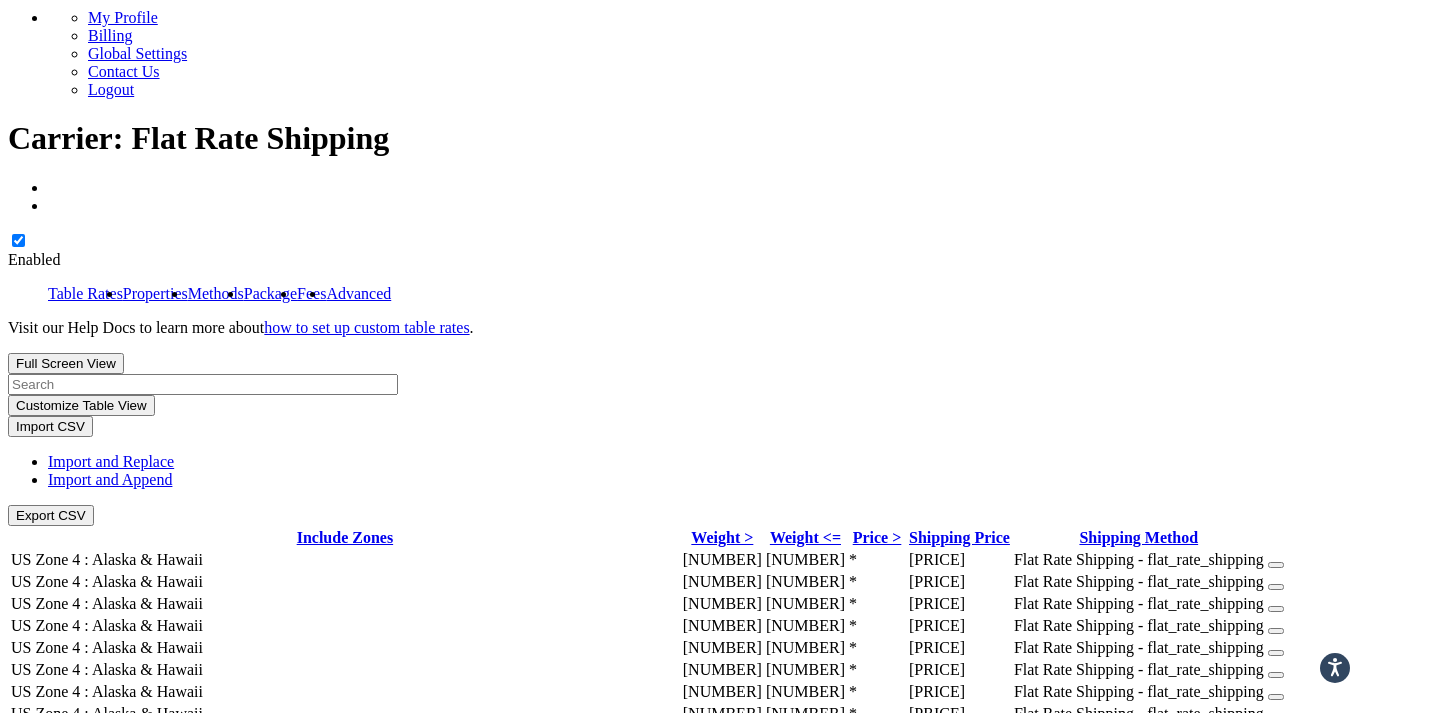 click on "2" at bounding box center [76, 855] 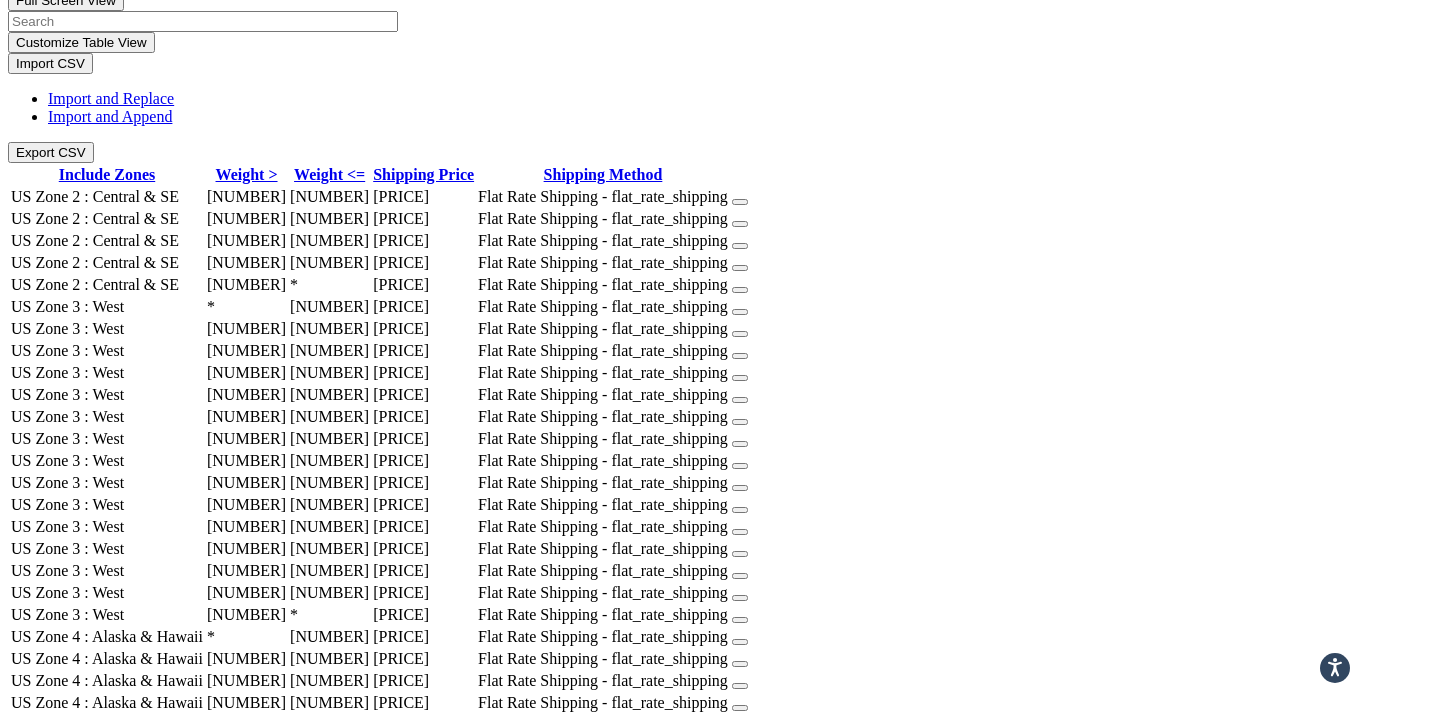 scroll, scrollTop: 911, scrollLeft: 0, axis: vertical 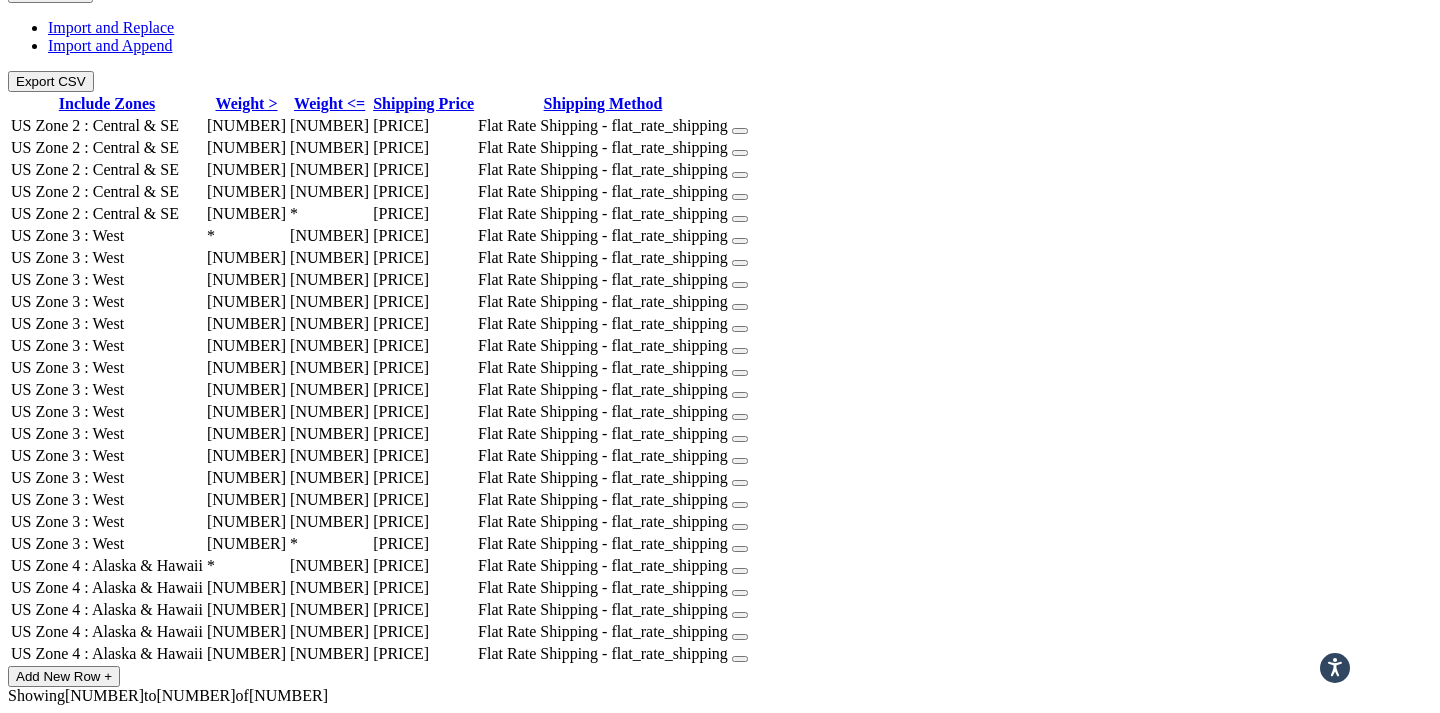 click on "3" at bounding box center [76, 729] 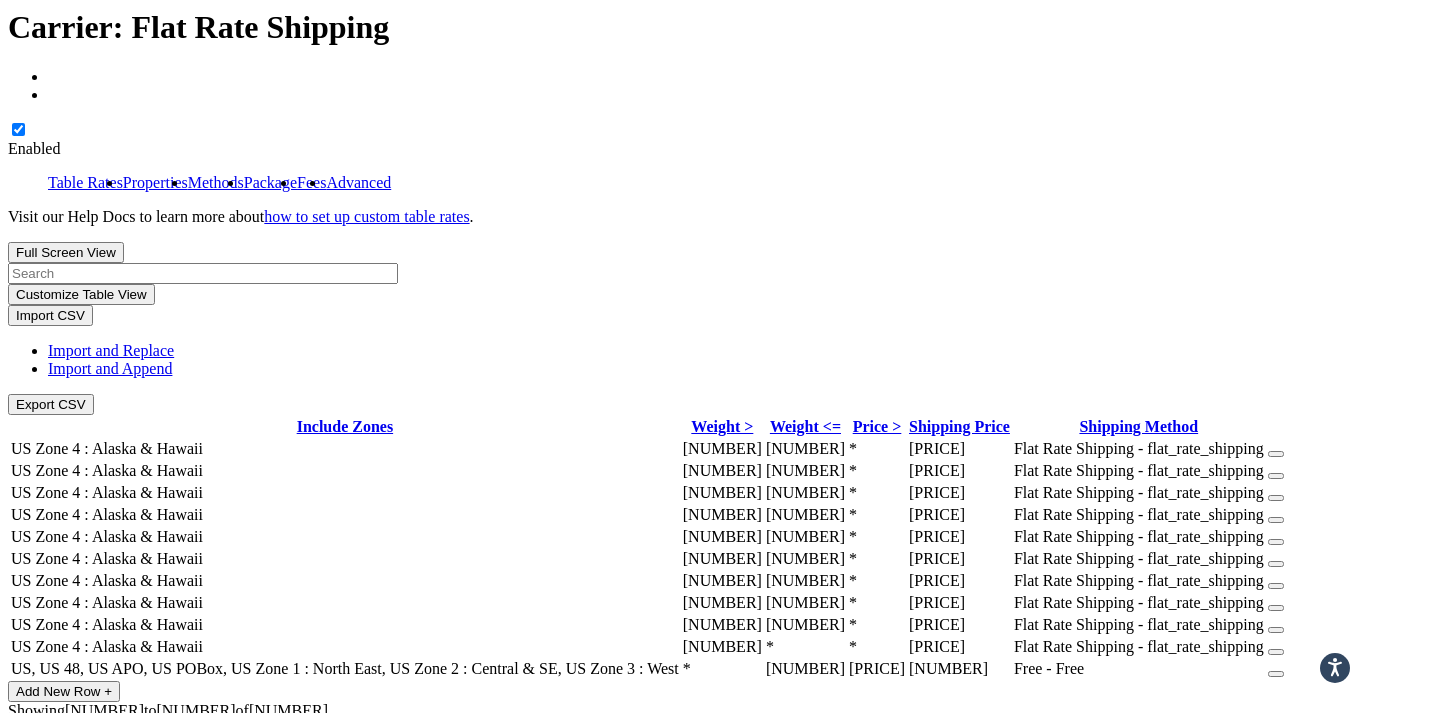 scroll, scrollTop: 582, scrollLeft: 0, axis: vertical 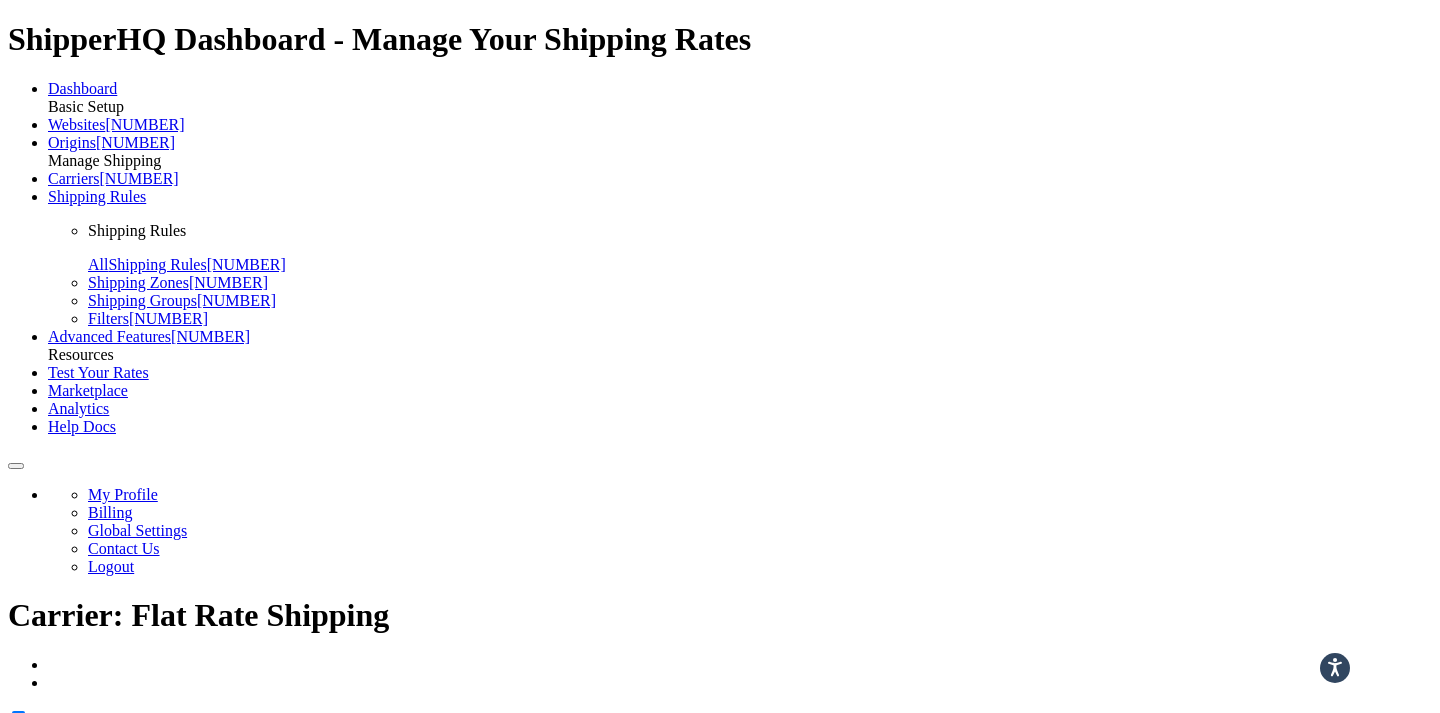 click on "Shipping Rules" at bounding box center (97, 196) 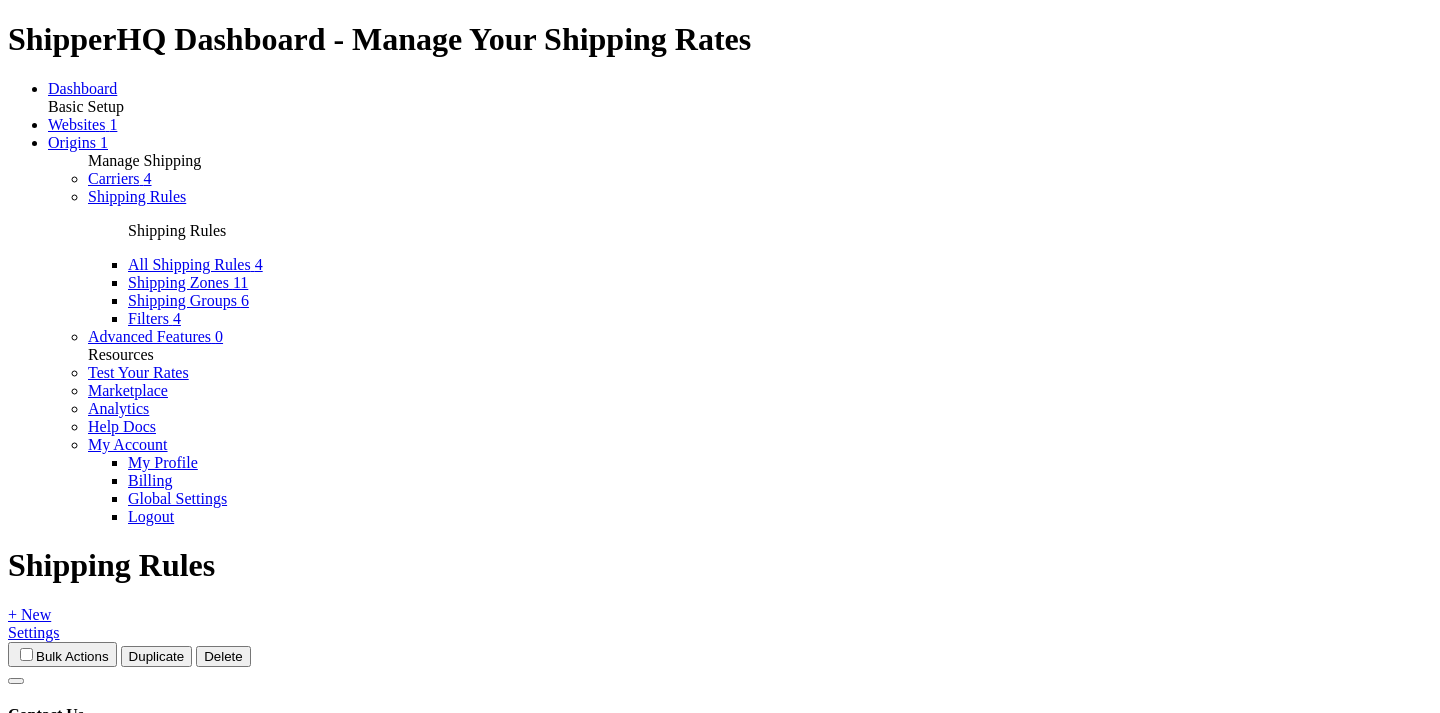 scroll, scrollTop: 0, scrollLeft: 0, axis: both 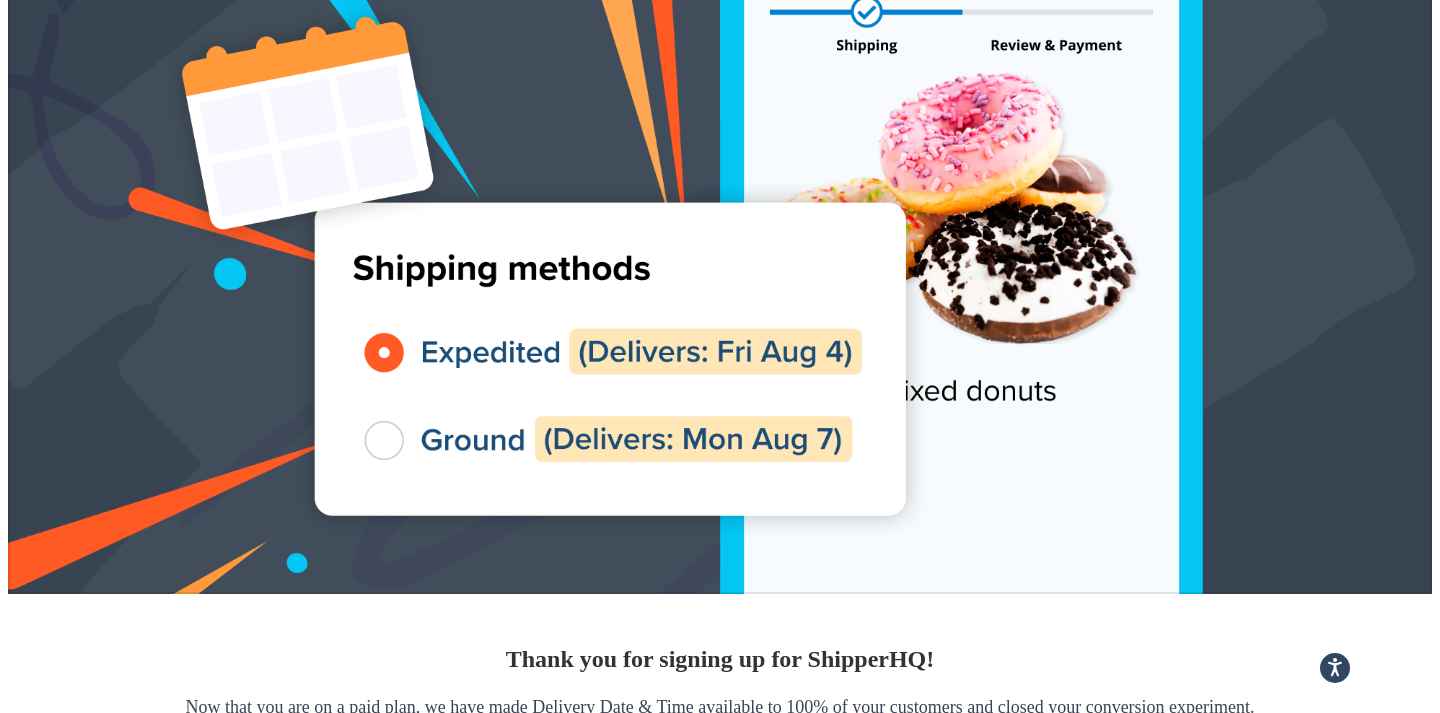 click on "Free Shipping Free" at bounding box center (475, 3597) 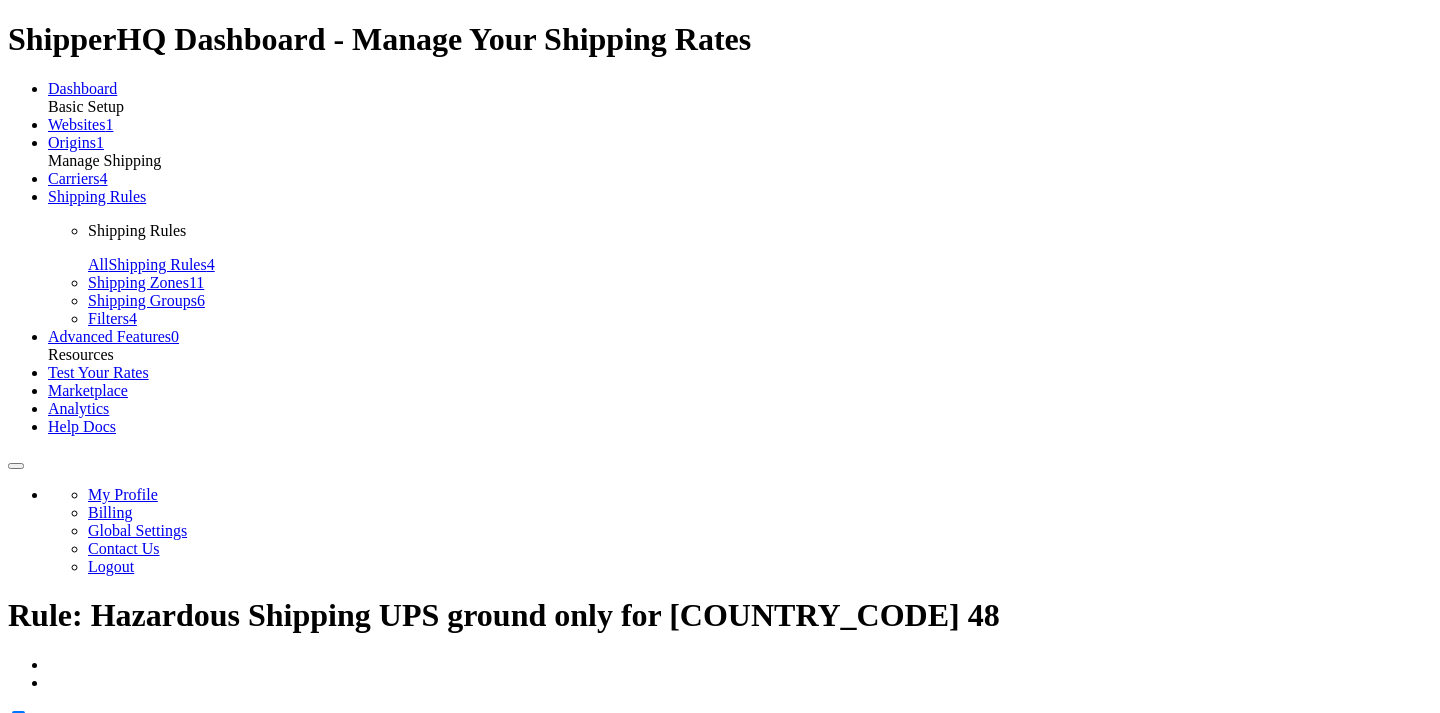 scroll, scrollTop: 0, scrollLeft: 0, axis: both 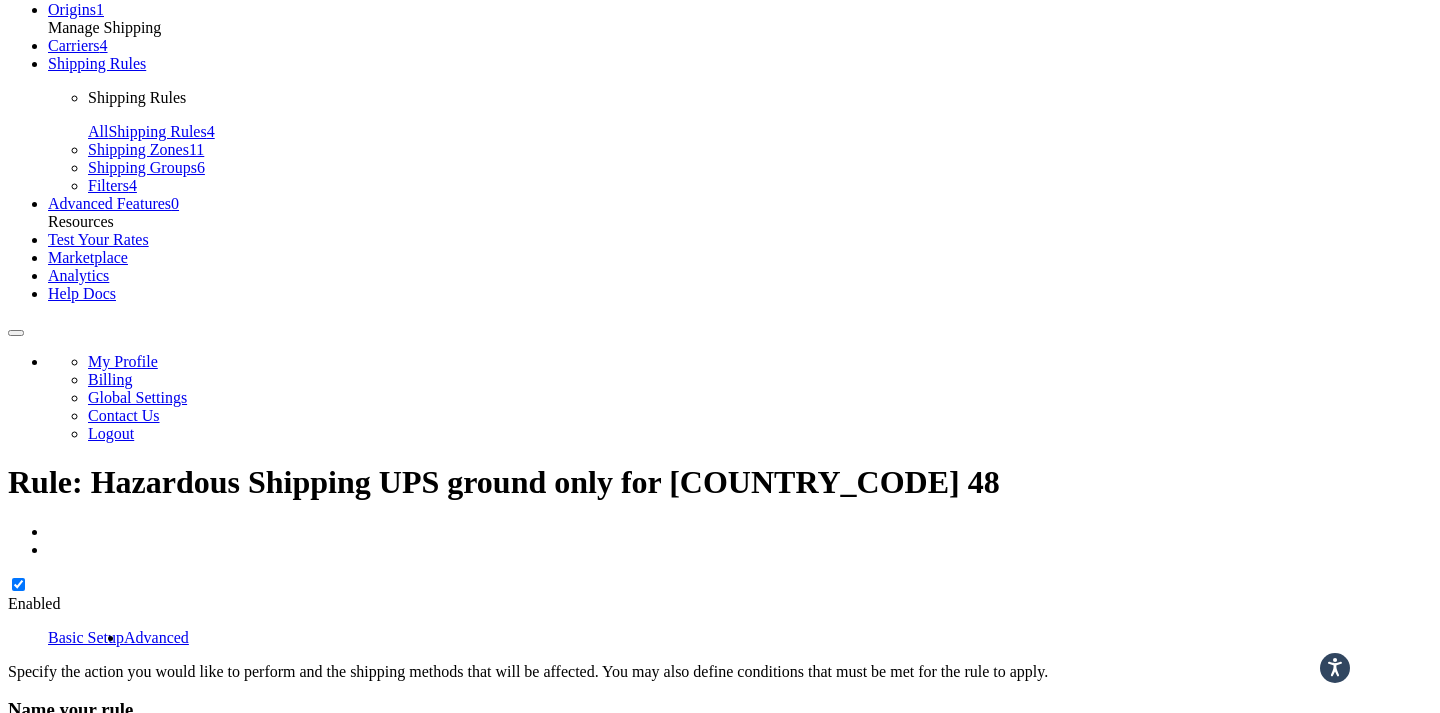 click on "Carriers" at bounding box center (74, 45) 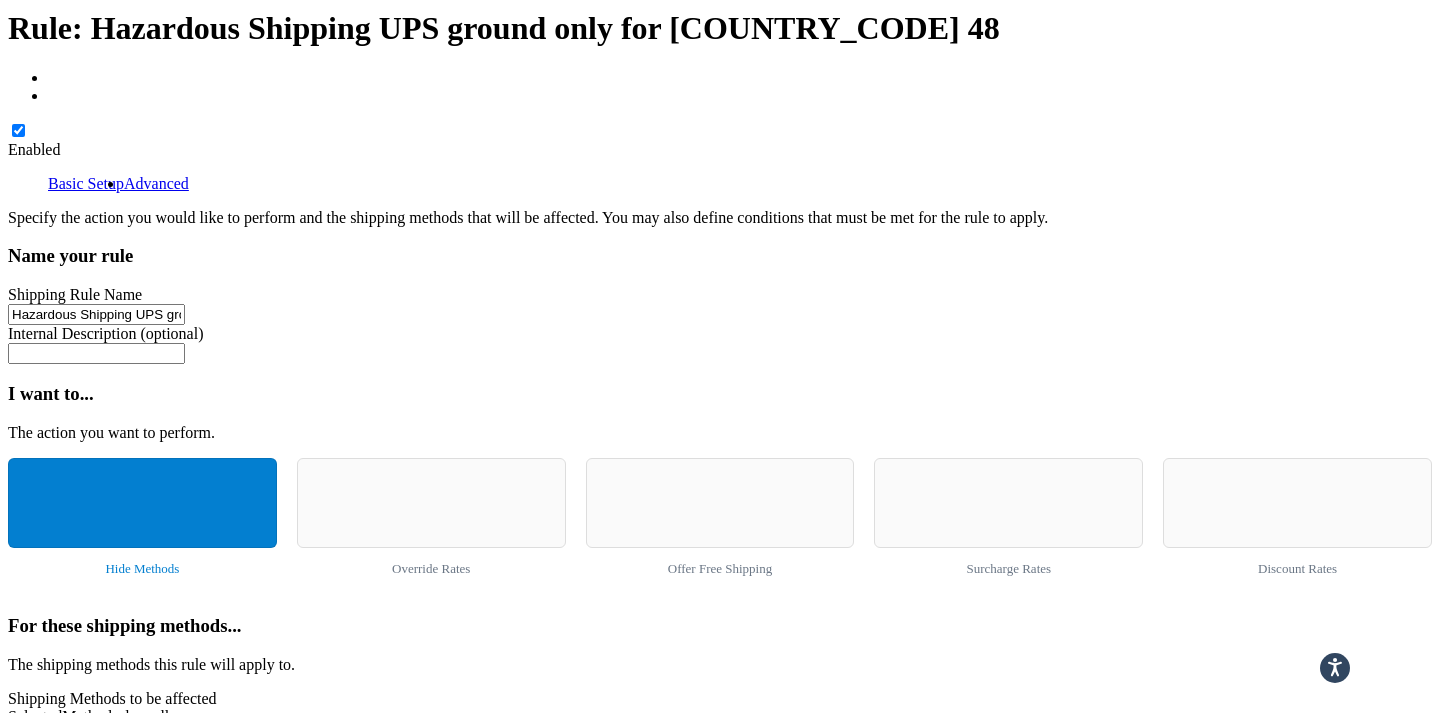 scroll, scrollTop: 594, scrollLeft: 0, axis: vertical 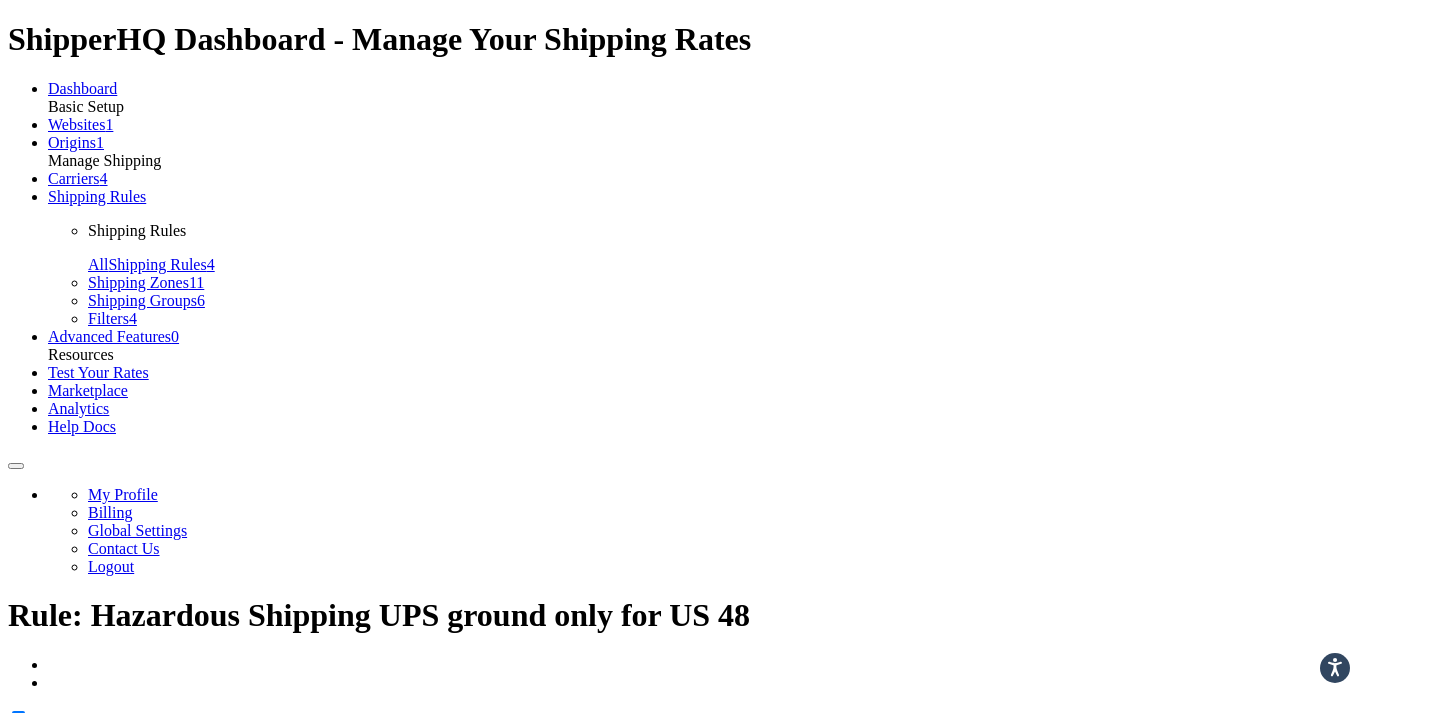 click on "Carriers" at bounding box center (74, 178) 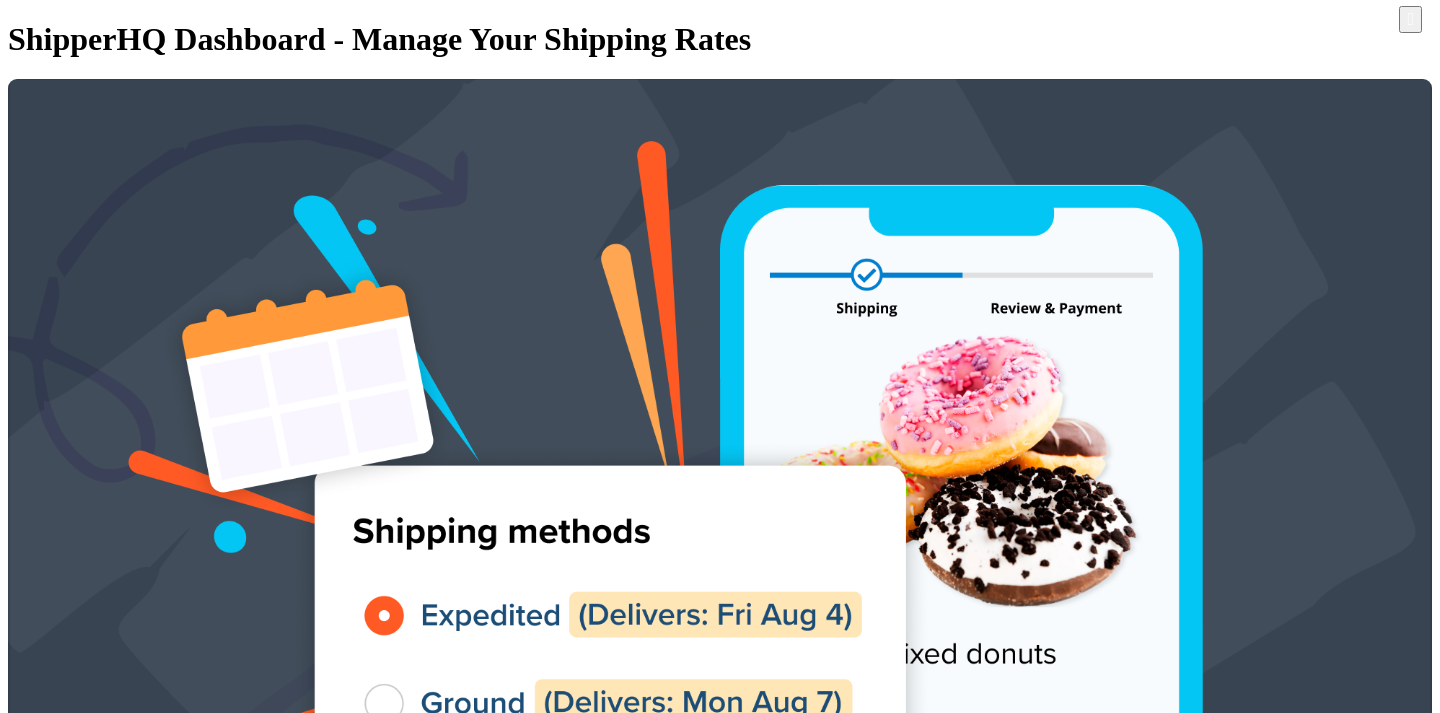 scroll, scrollTop: 0, scrollLeft: 0, axis: both 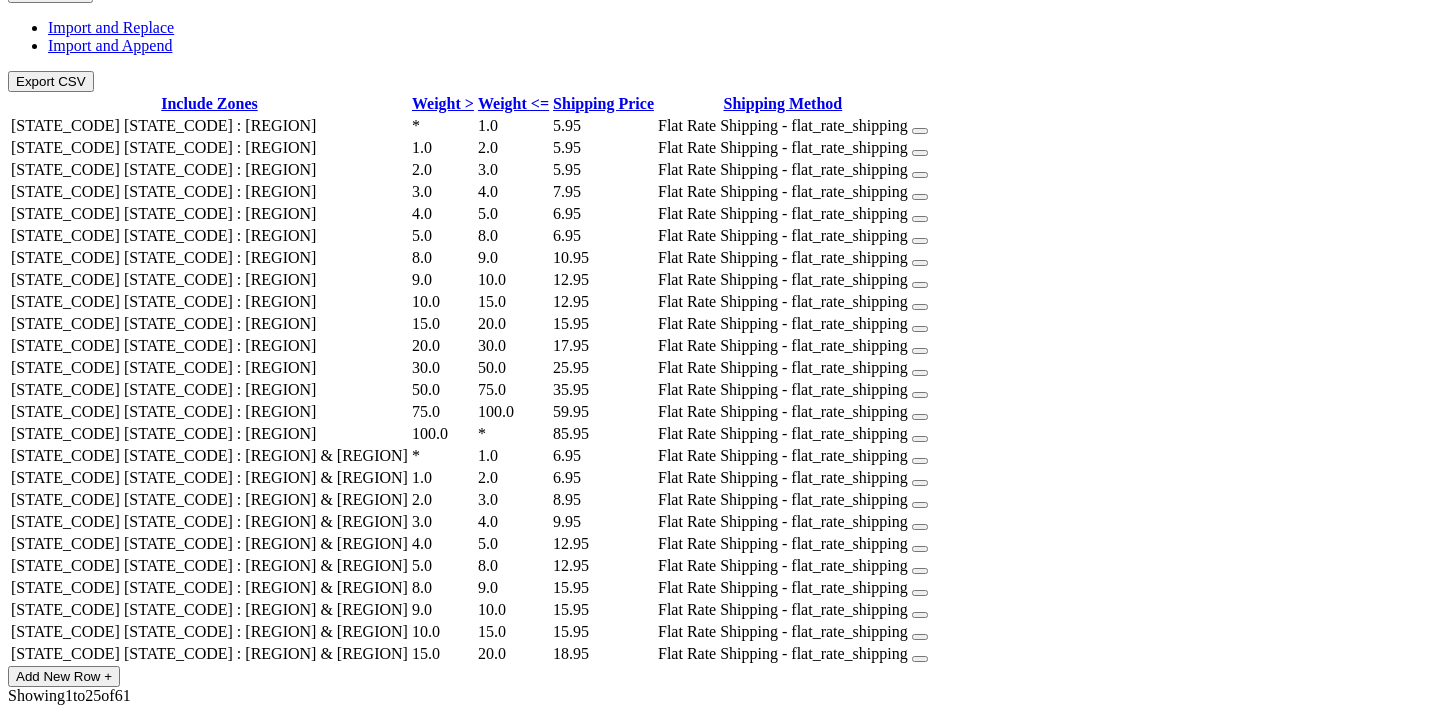 click on "3" at bounding box center [76, 729] 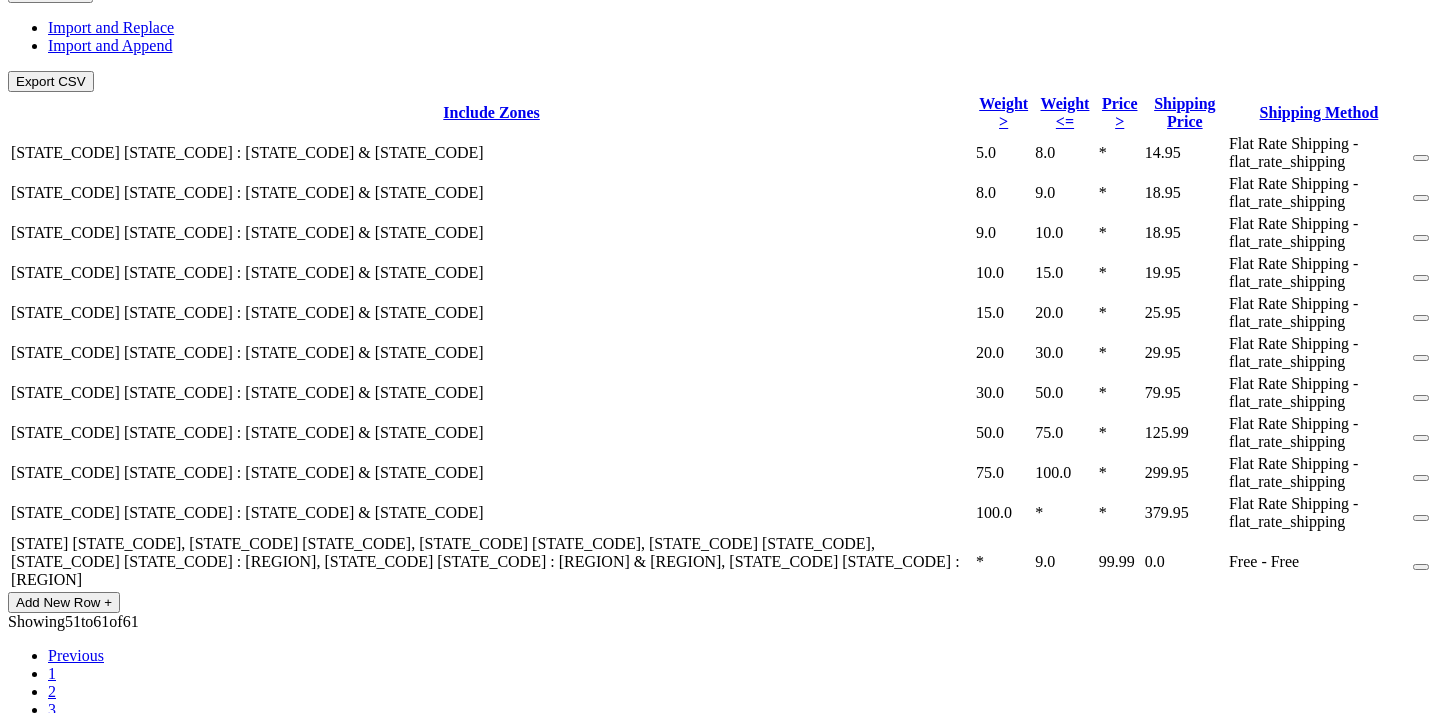 scroll, scrollTop: 613, scrollLeft: 0, axis: vertical 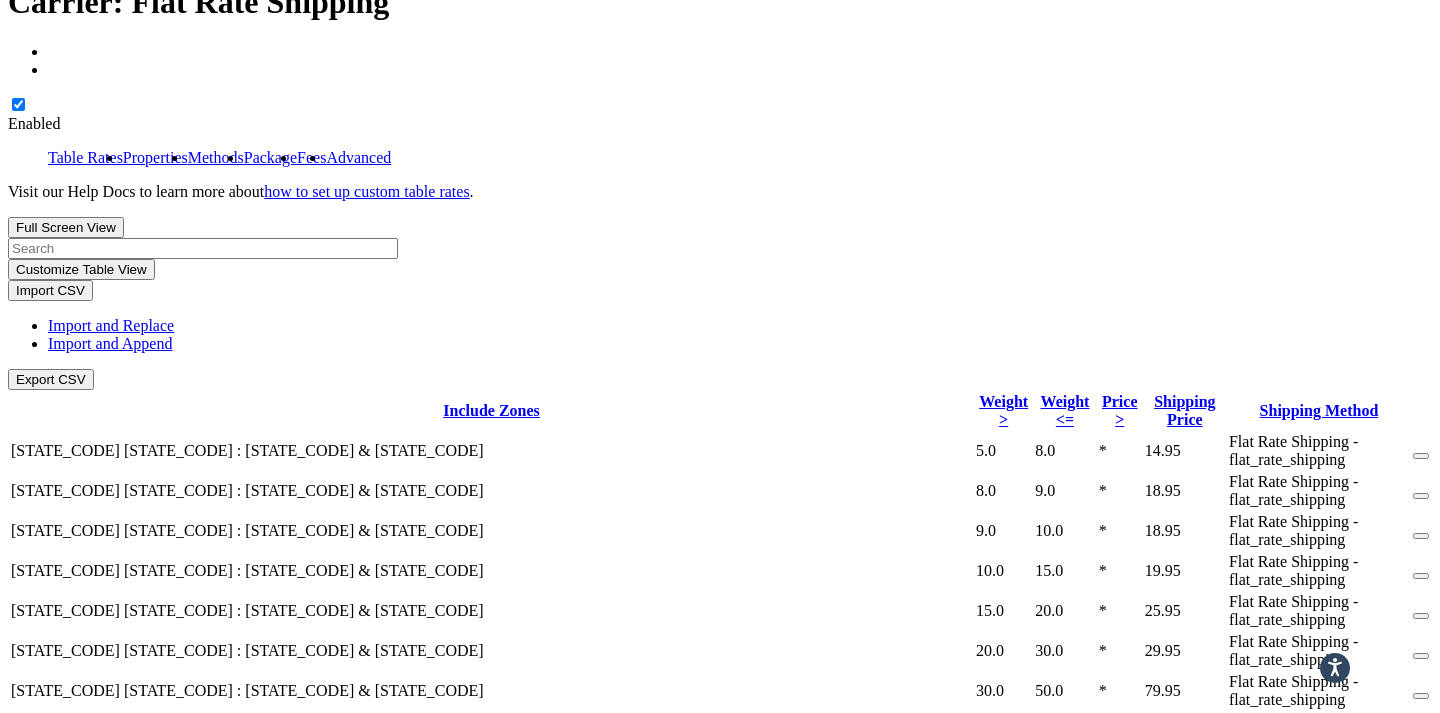 click on "1" at bounding box center [76, 719] 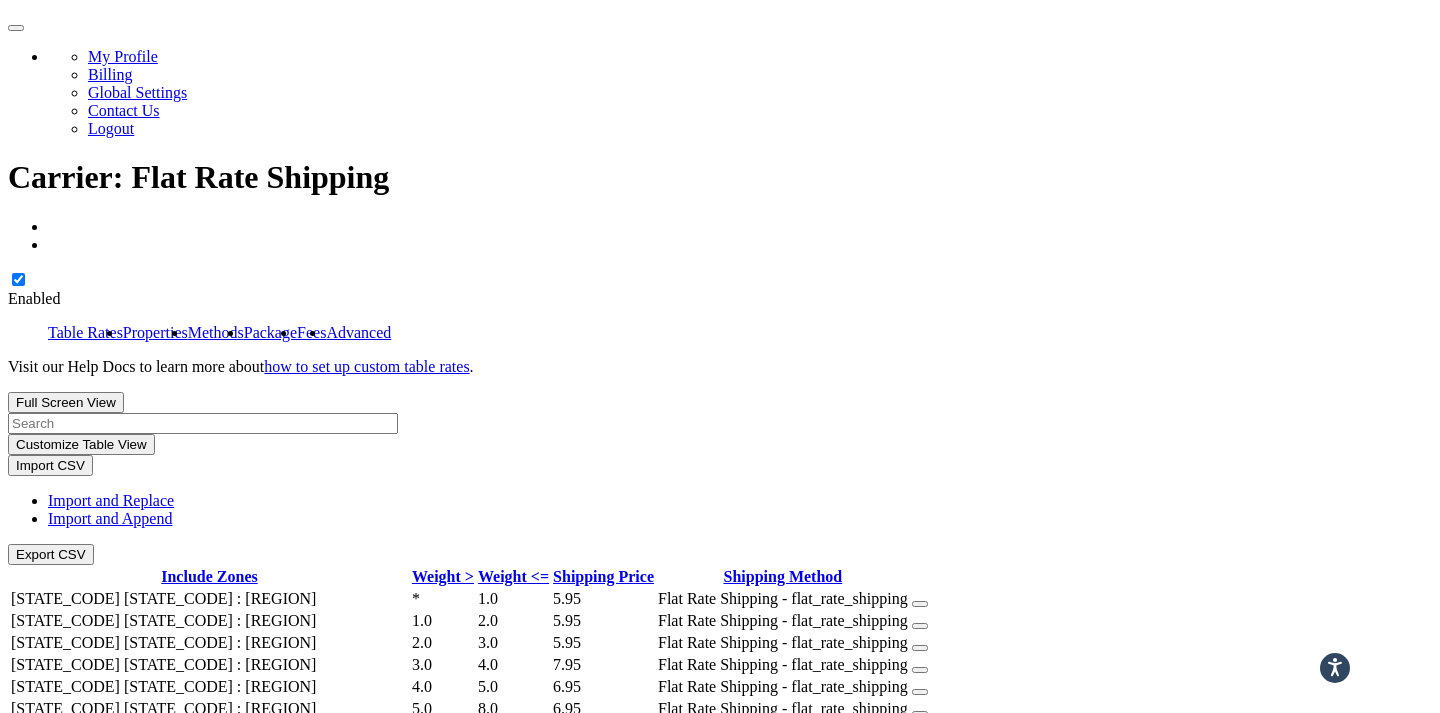 scroll, scrollTop: 0, scrollLeft: 0, axis: both 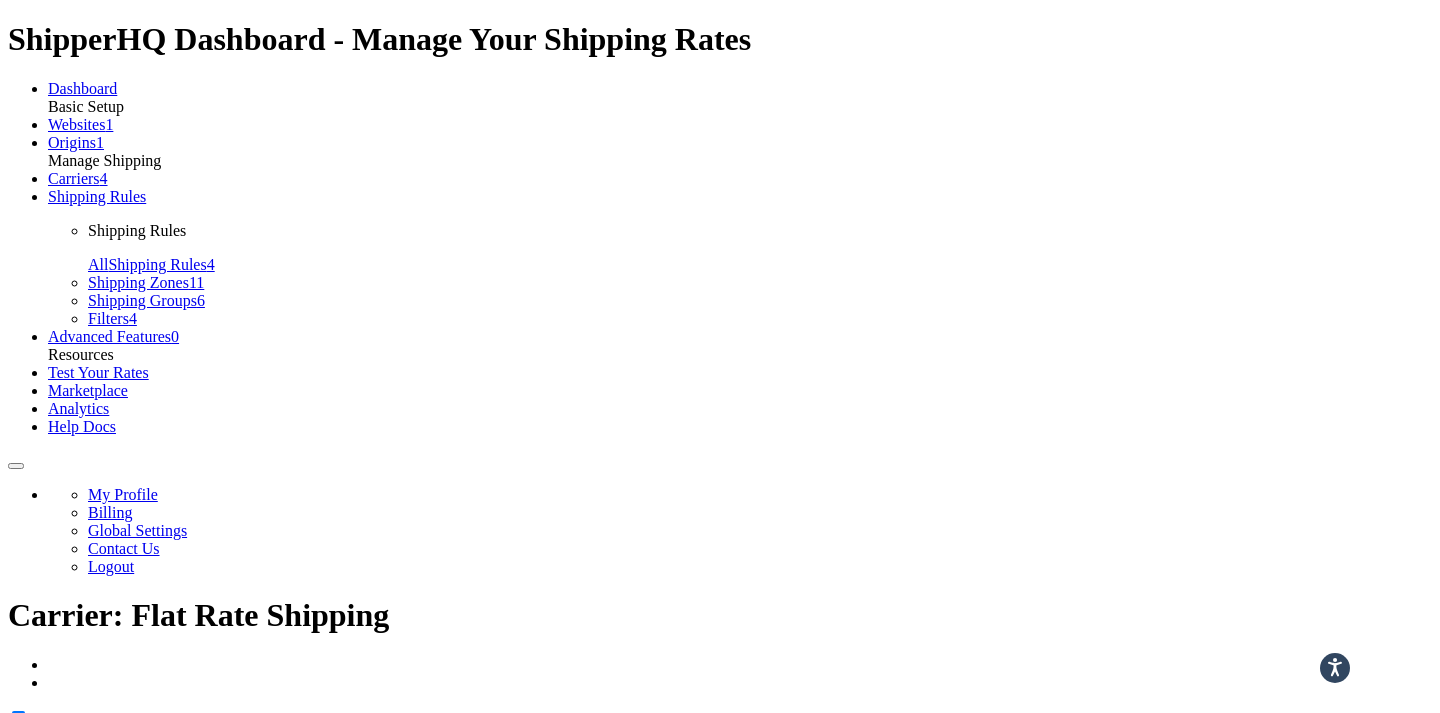 click on "Shipping Rules" at bounding box center (97, 196) 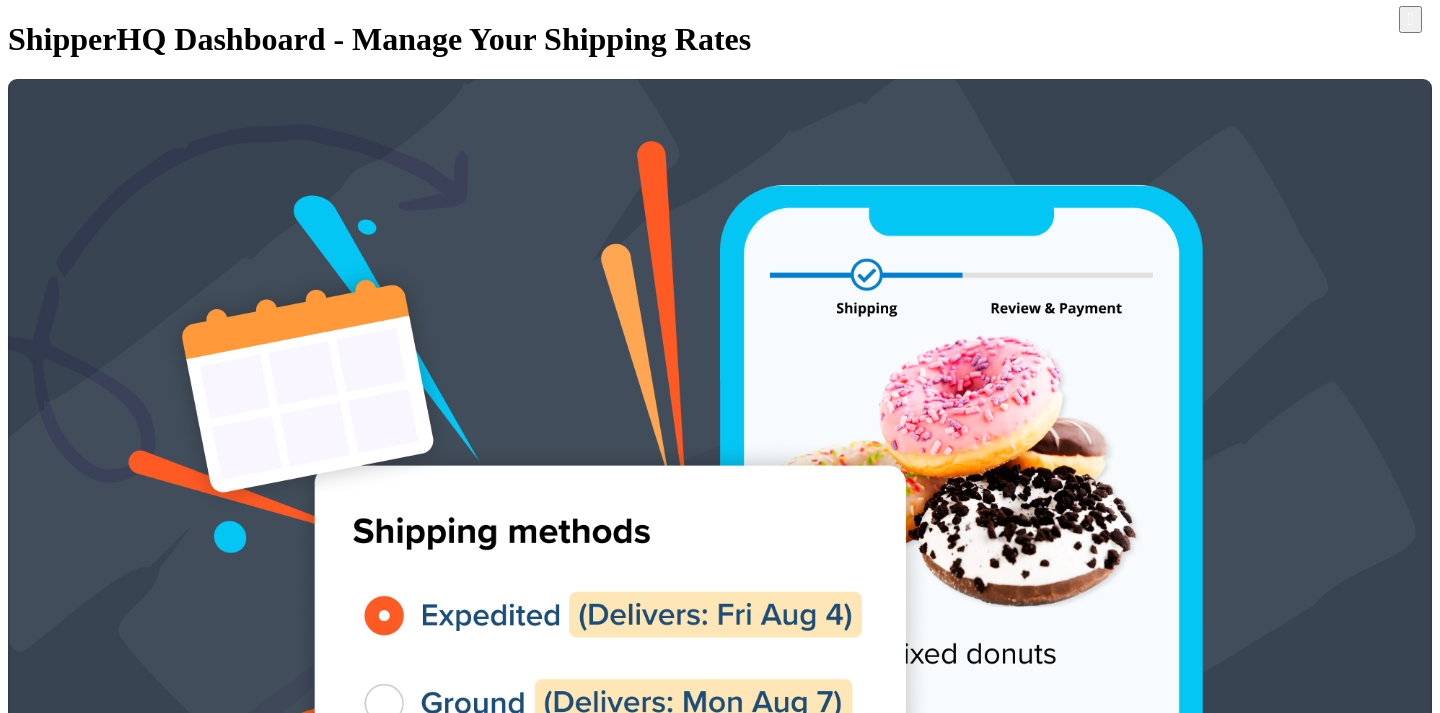 scroll, scrollTop: 0, scrollLeft: 0, axis: both 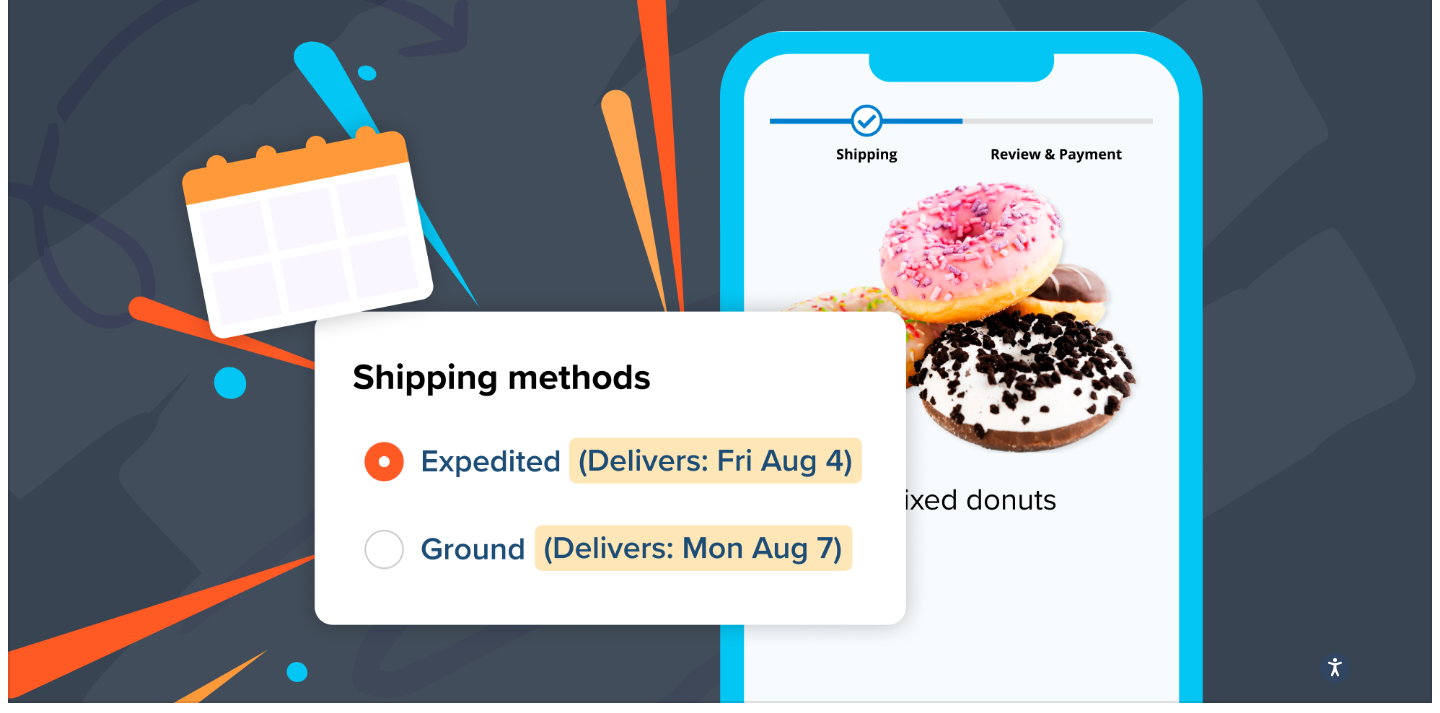 click on "Hazardous Shipping US Non-Continental" at bounding box center [234, 3367] 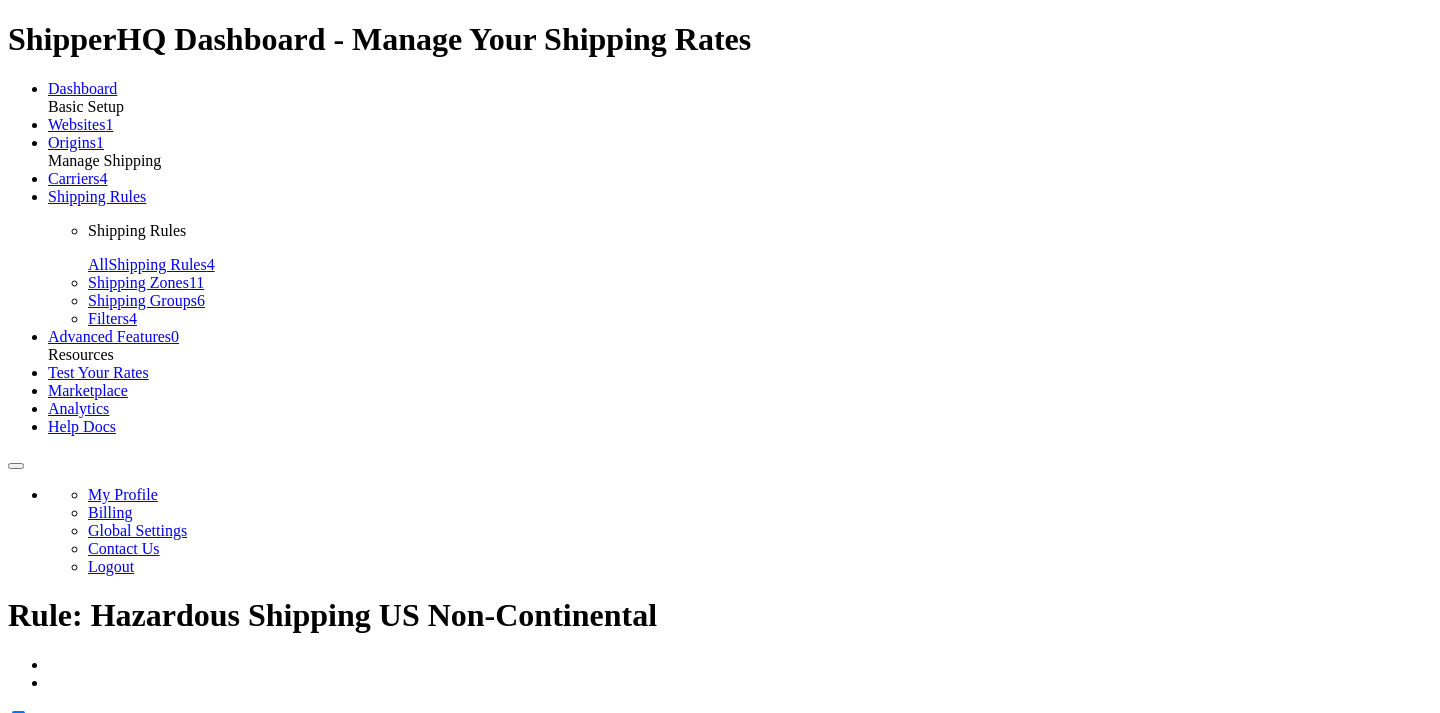 scroll, scrollTop: 0, scrollLeft: 0, axis: both 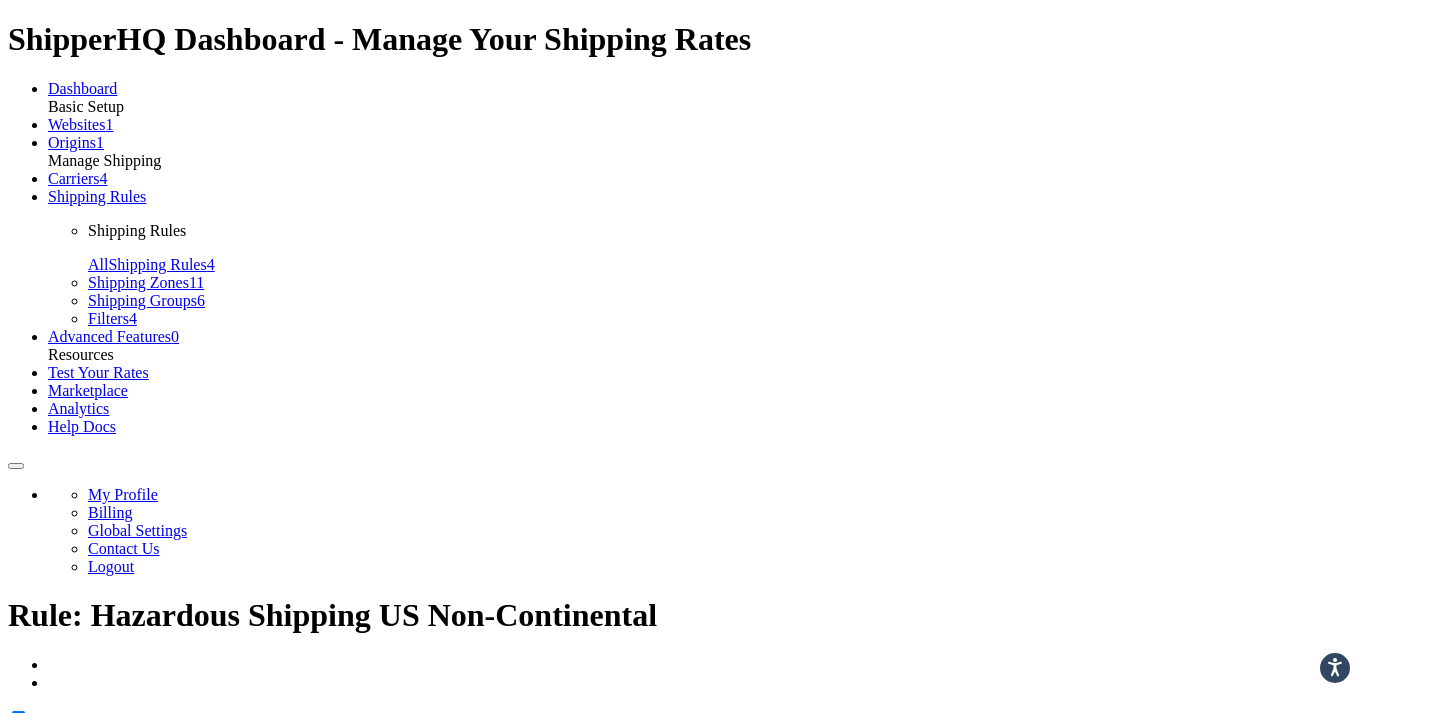click on "All  Shipping Rules" at bounding box center (147, 264) 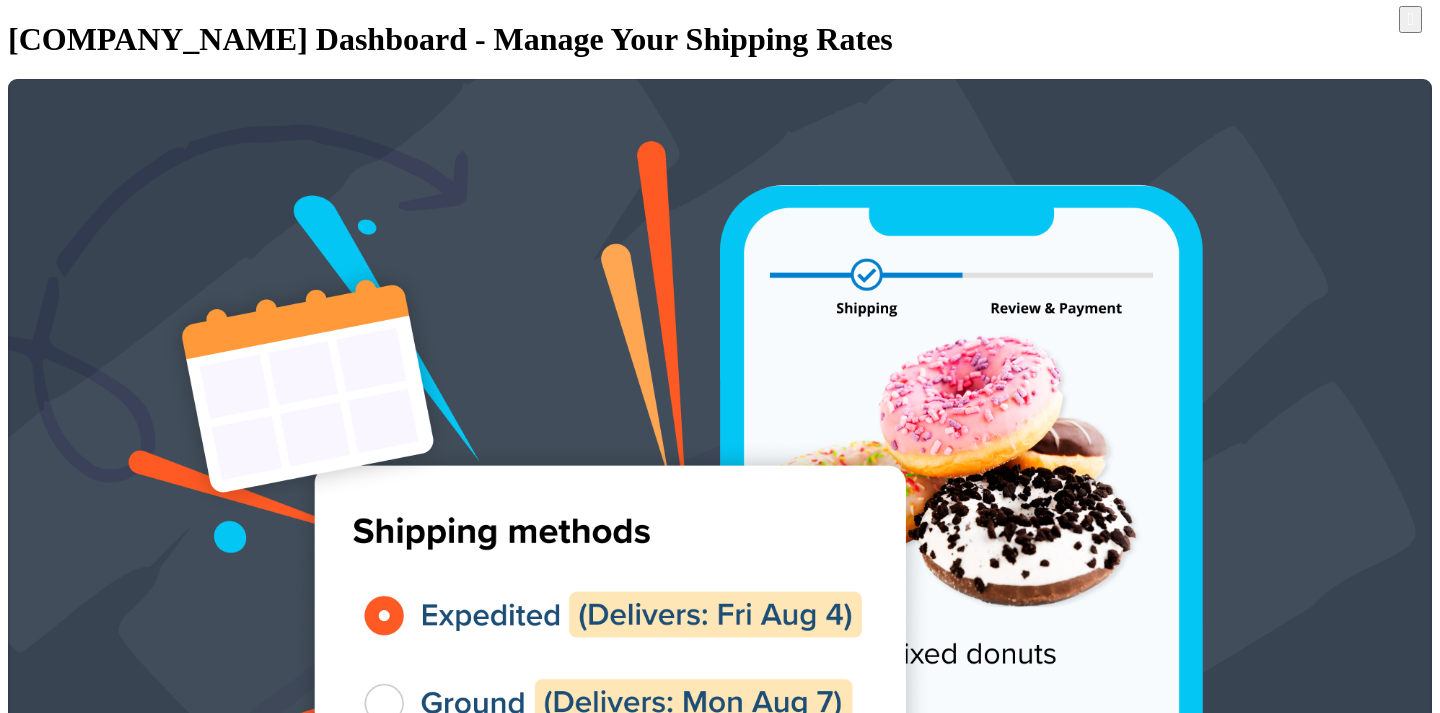 scroll, scrollTop: 0, scrollLeft: 0, axis: both 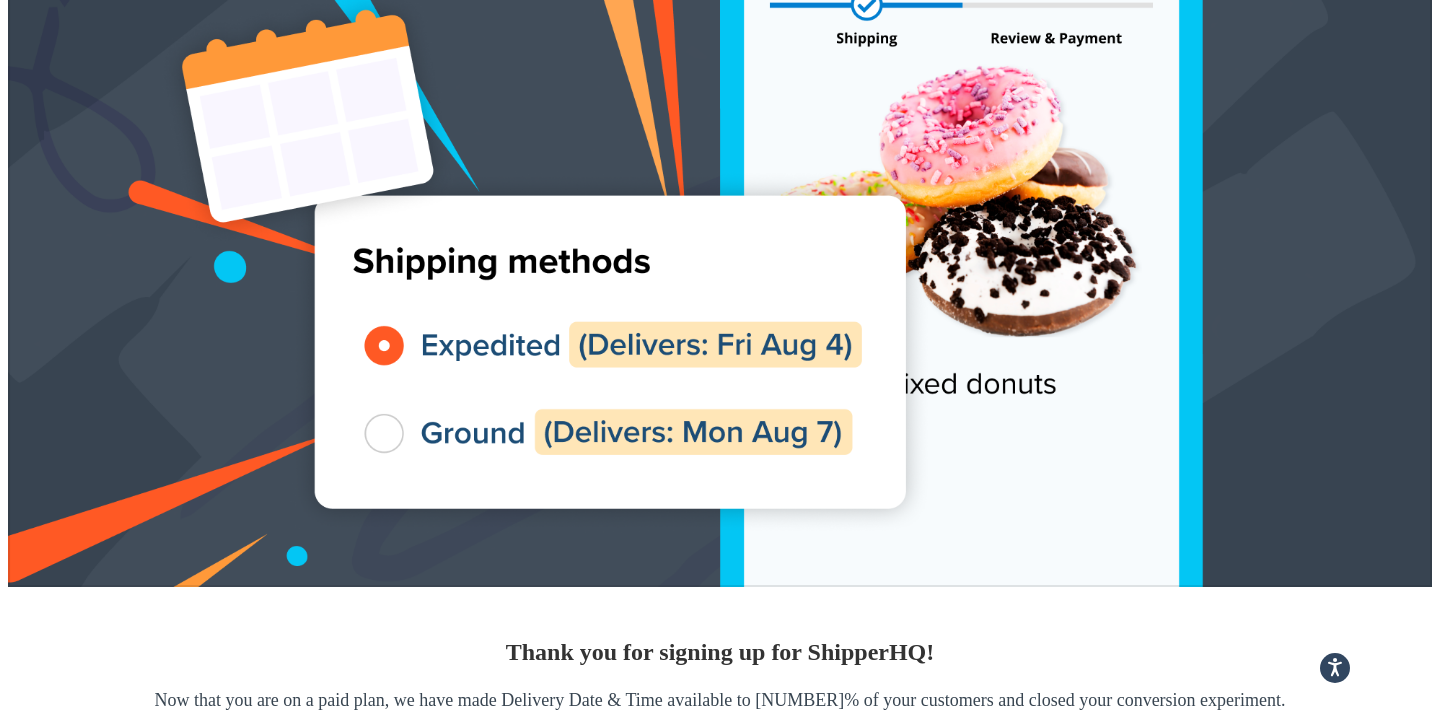 click on "Hazardous Shipping UPS ground only for US 48" at bounding box center (228, 3625) 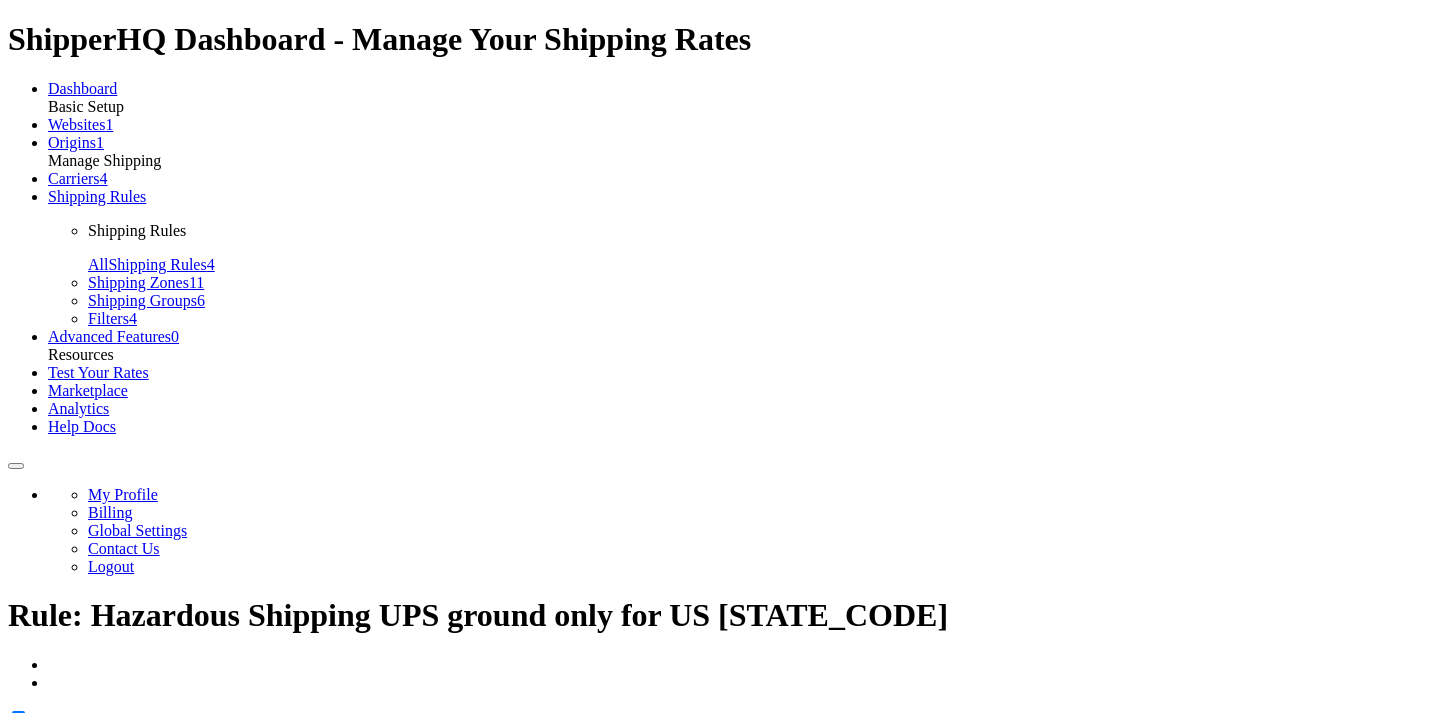 scroll, scrollTop: 0, scrollLeft: 0, axis: both 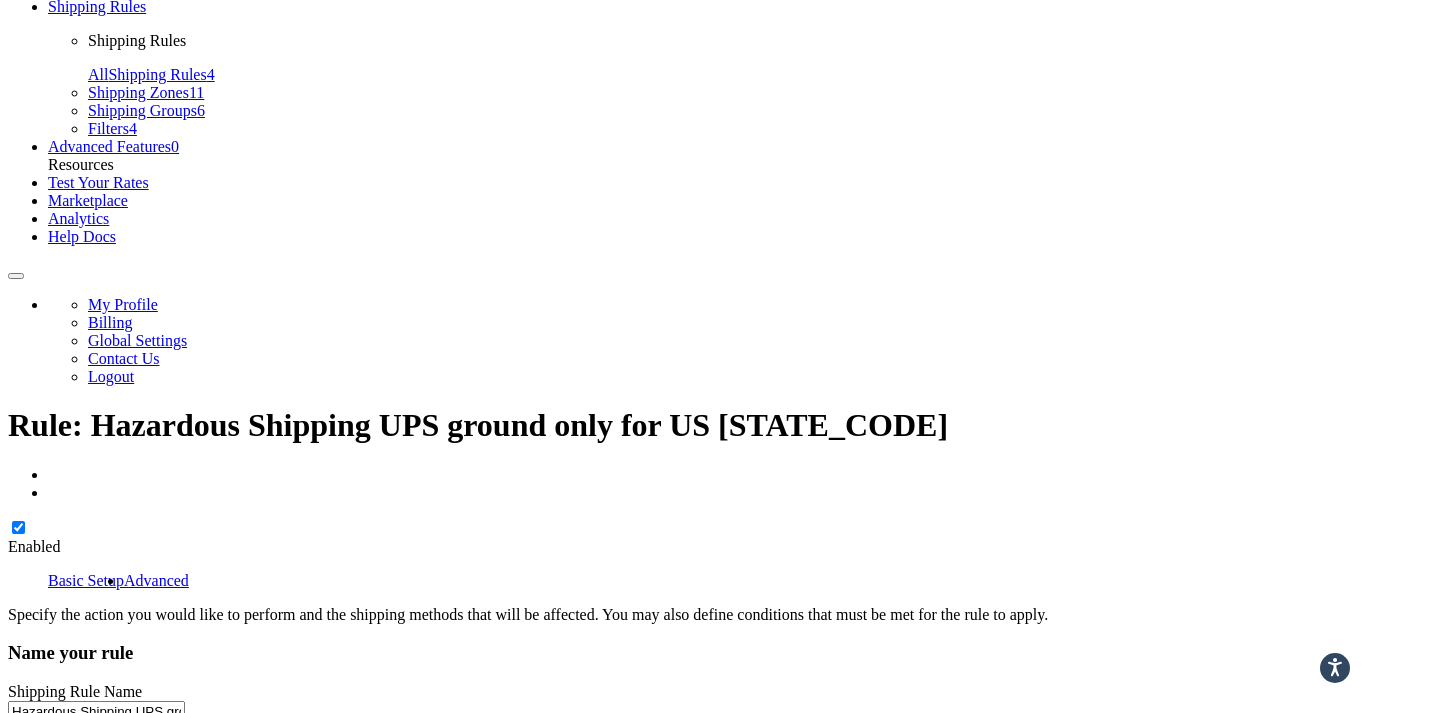 click on "All  Shipping Rules" at bounding box center (147, 74) 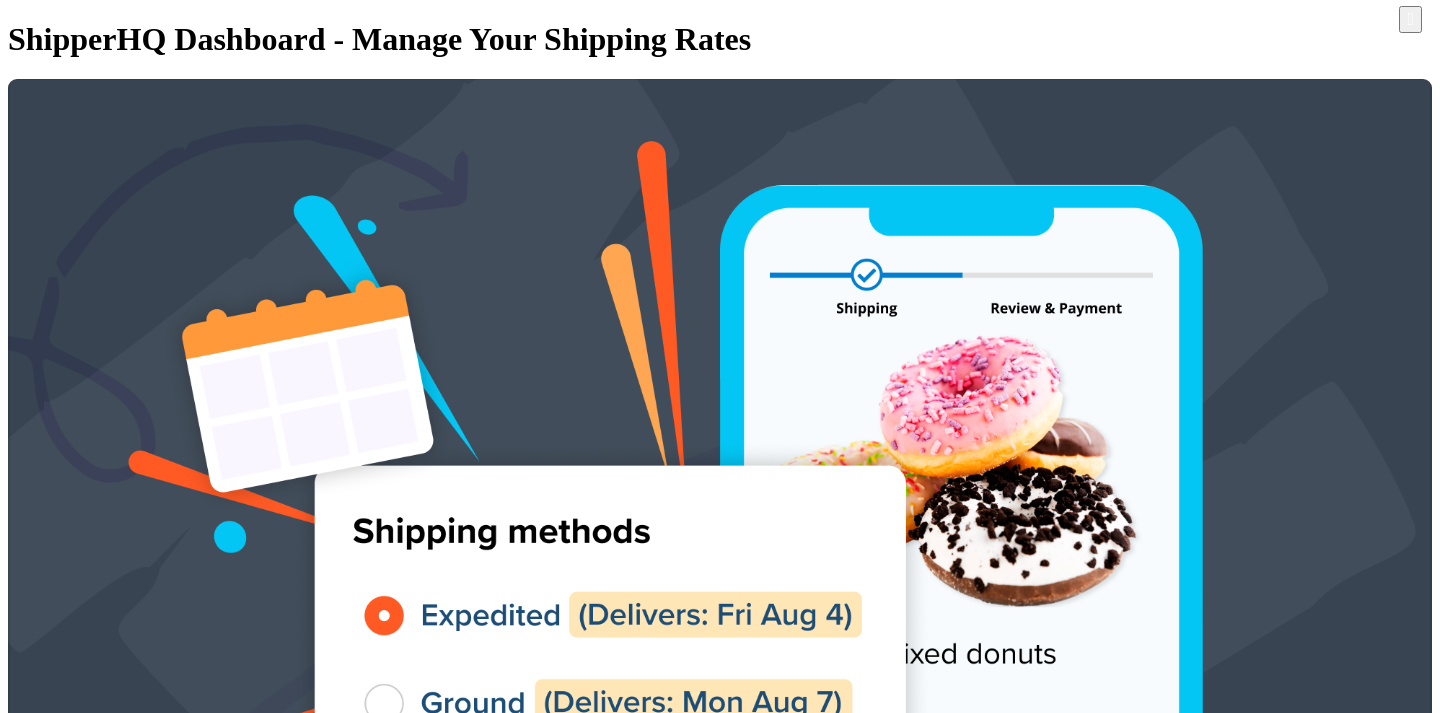 scroll, scrollTop: 0, scrollLeft: 0, axis: both 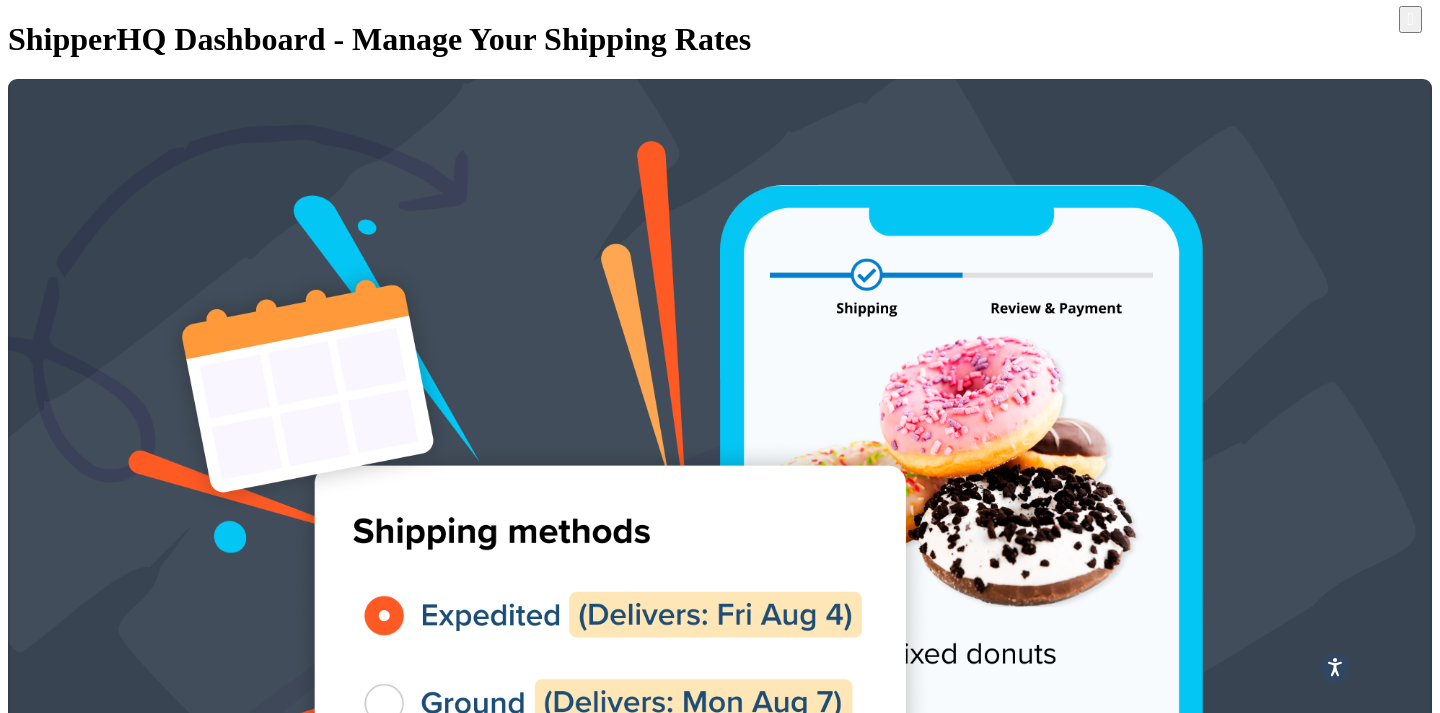 click on "Hazardous Shipping US Non-Continental" at bounding box center [234, 3521] 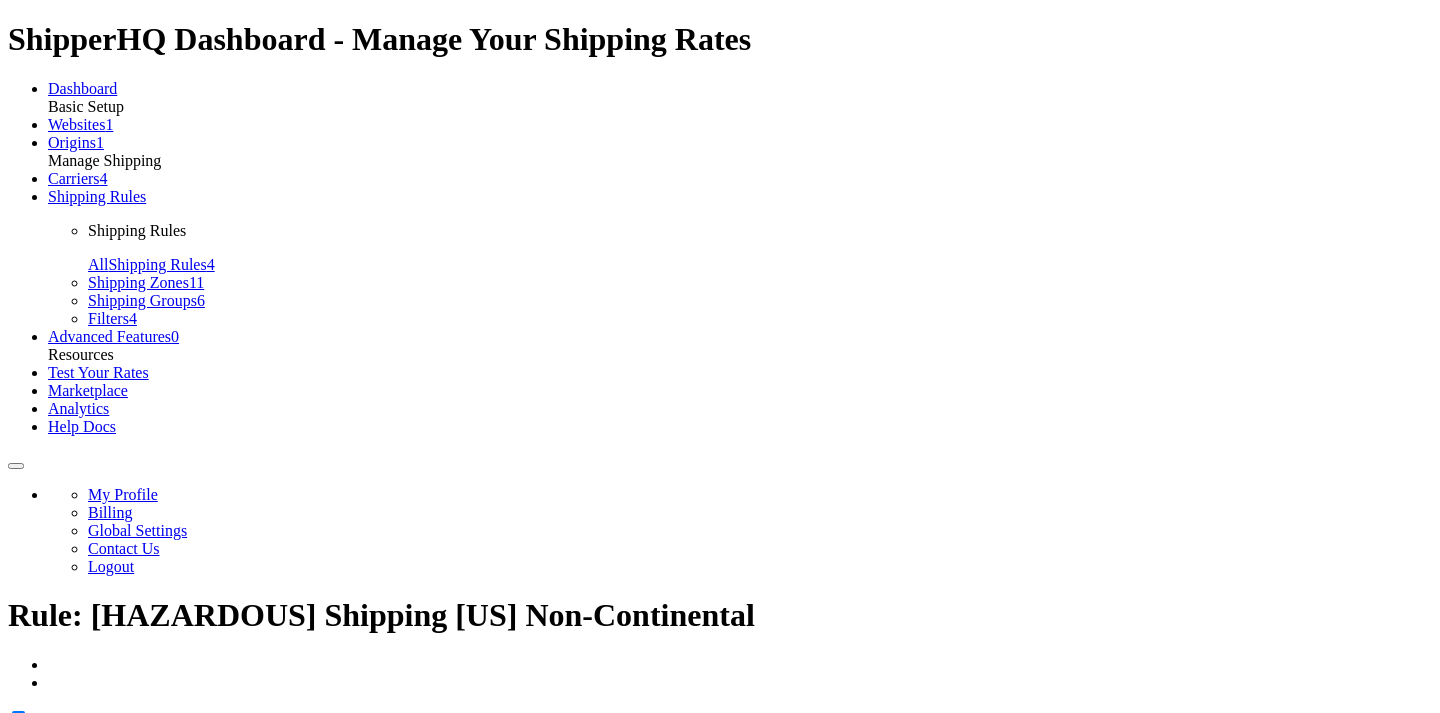 scroll, scrollTop: 0, scrollLeft: 0, axis: both 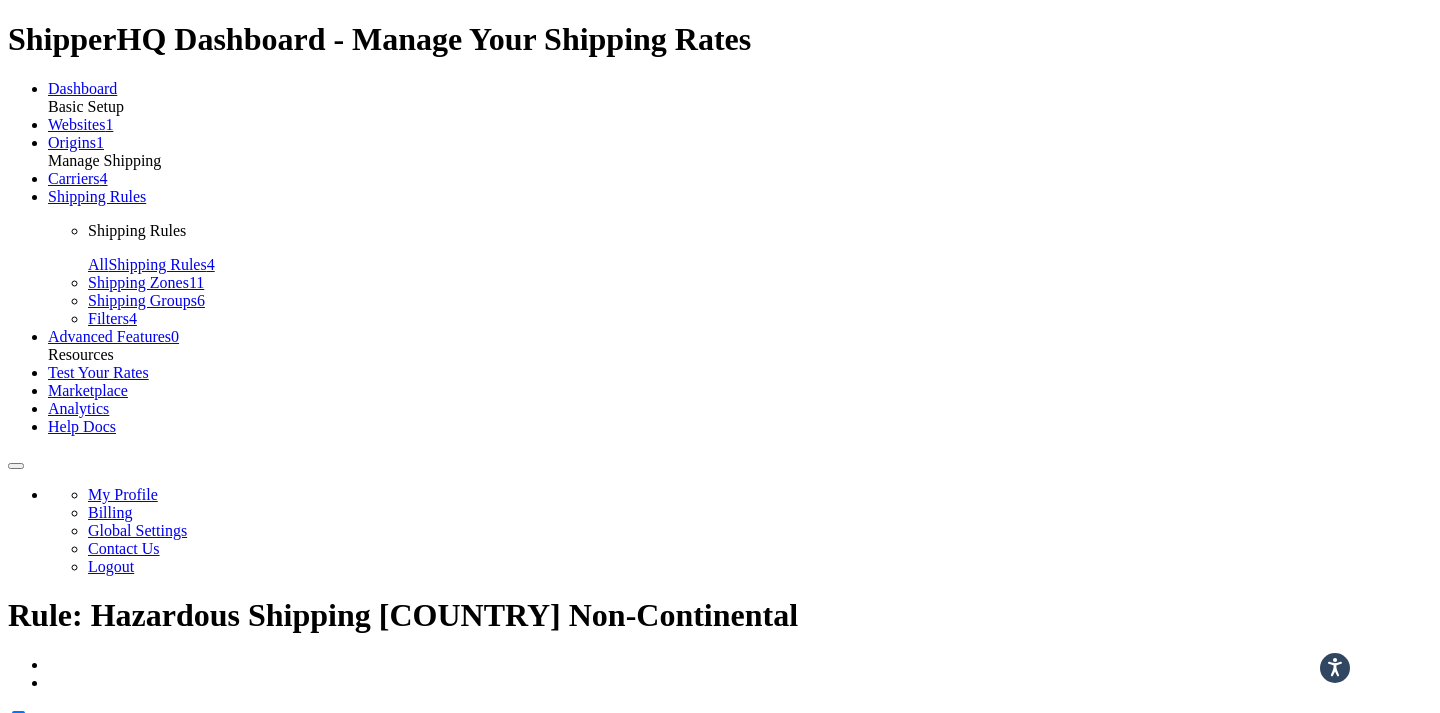 click on "Carriers" at bounding box center (74, 178) 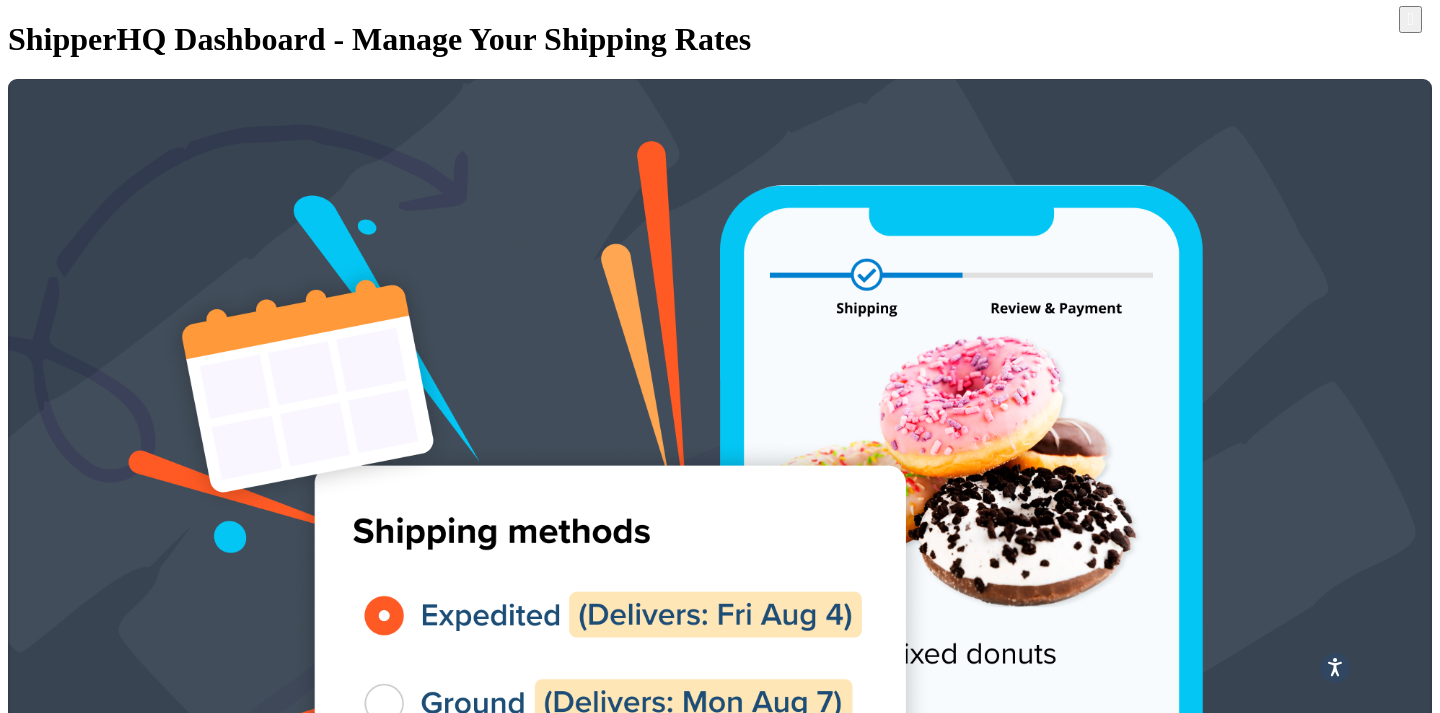 scroll, scrollTop: 0, scrollLeft: 0, axis: both 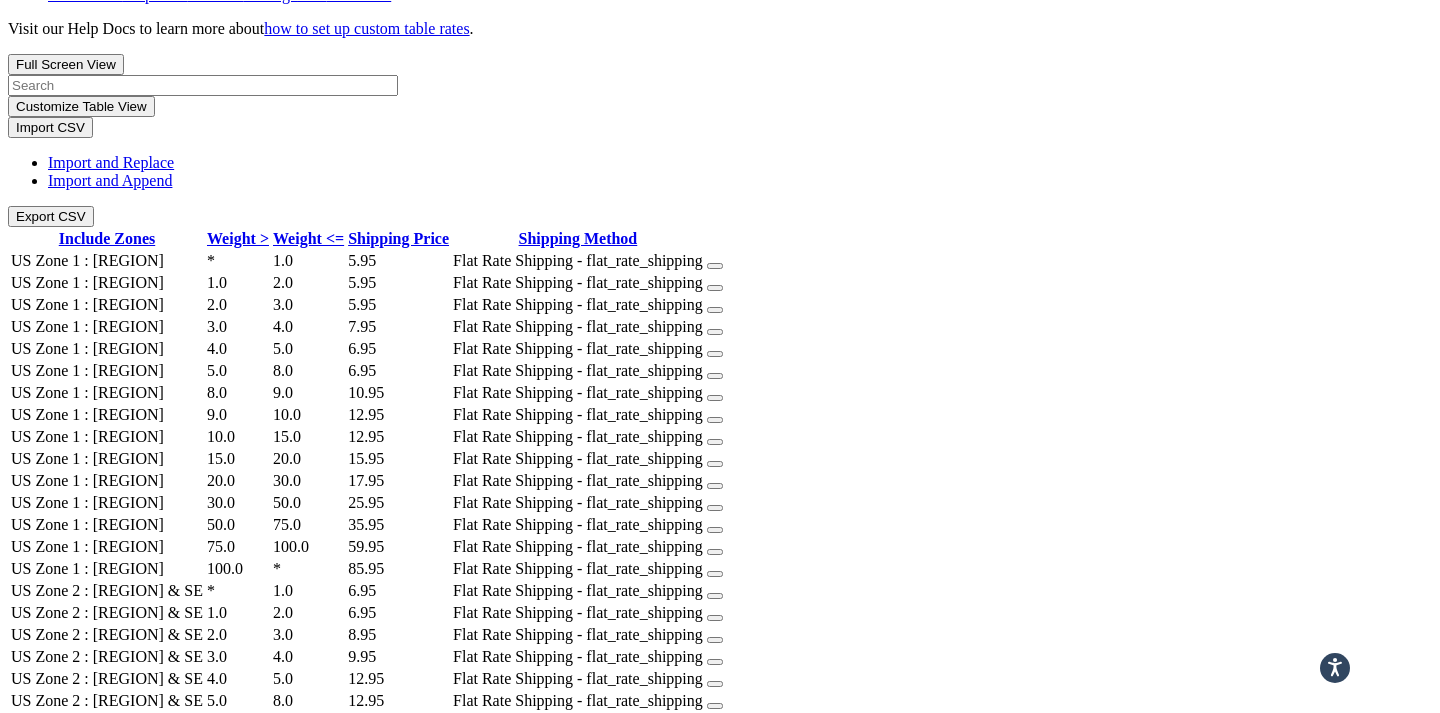 click on "3" at bounding box center [76, 864] 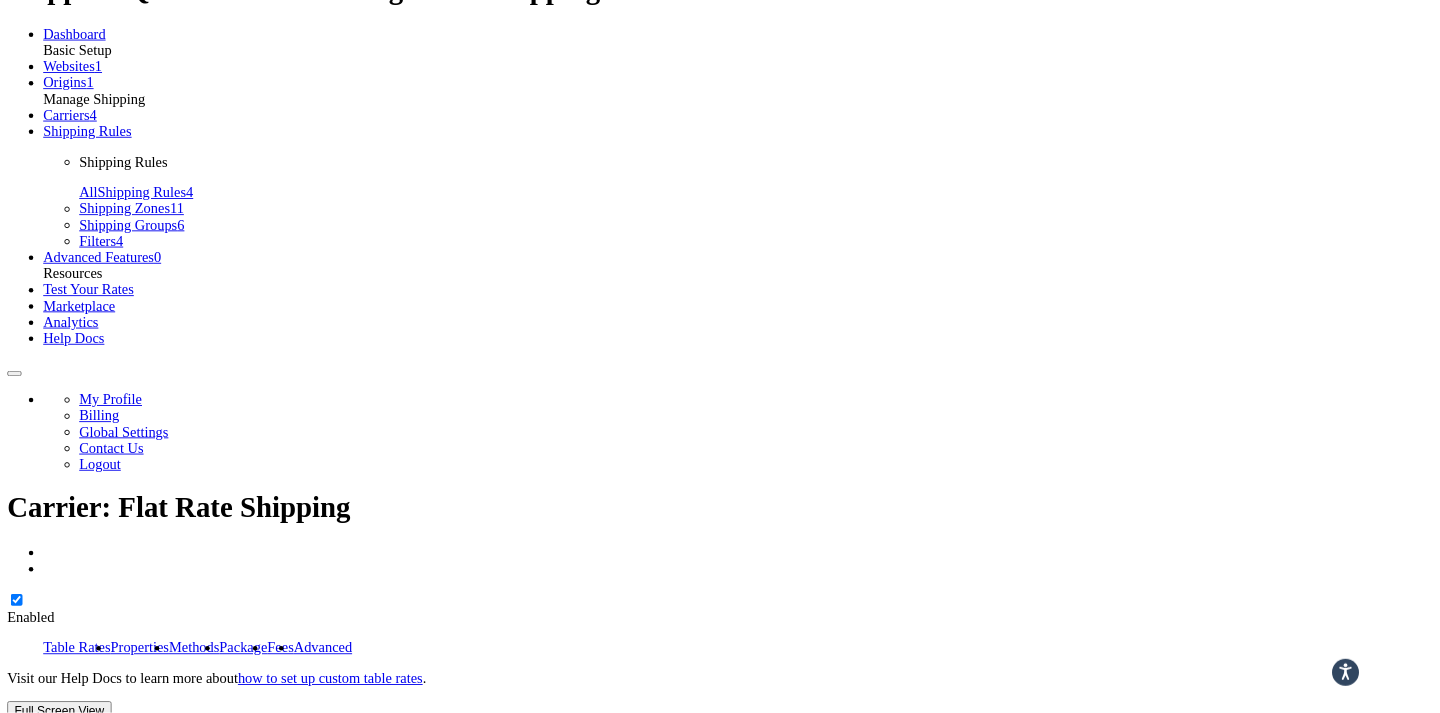 scroll, scrollTop: 51, scrollLeft: 0, axis: vertical 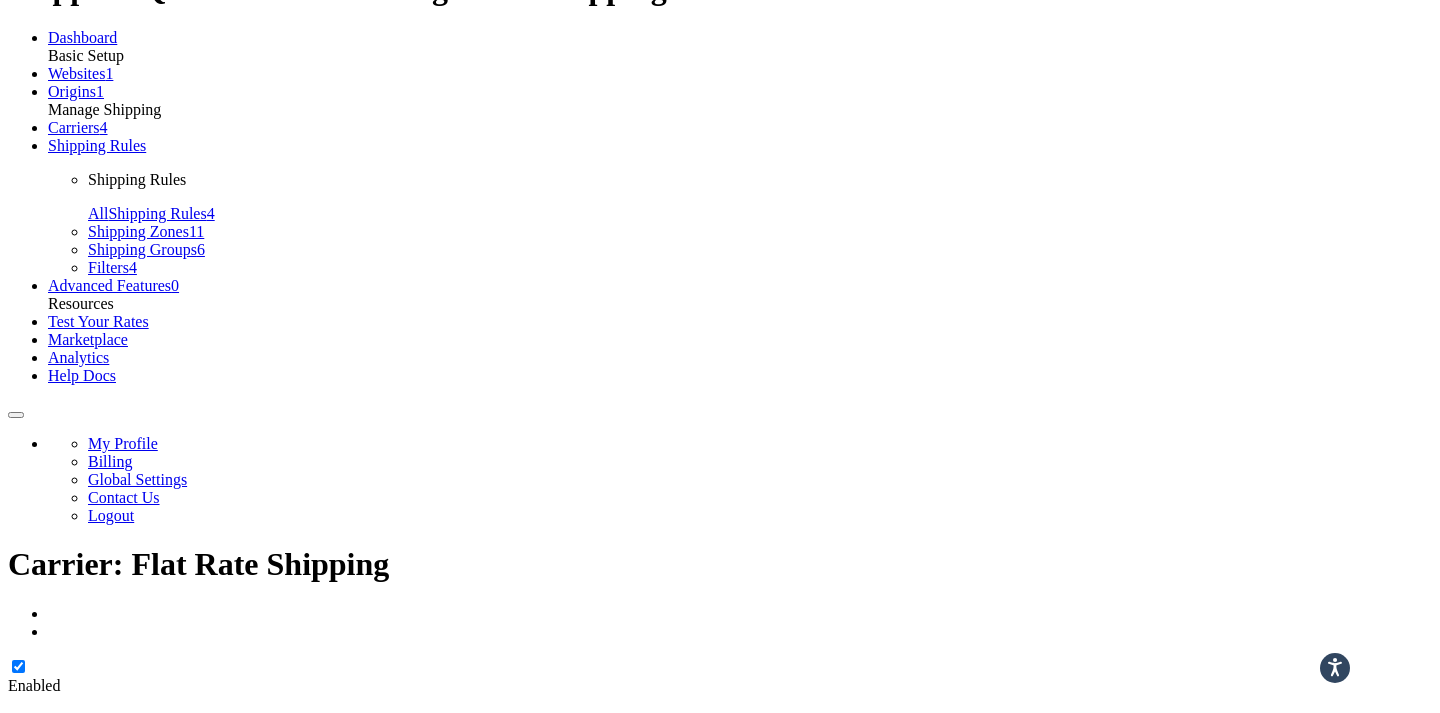 click on "Shipping Rules" at bounding box center [97, 145] 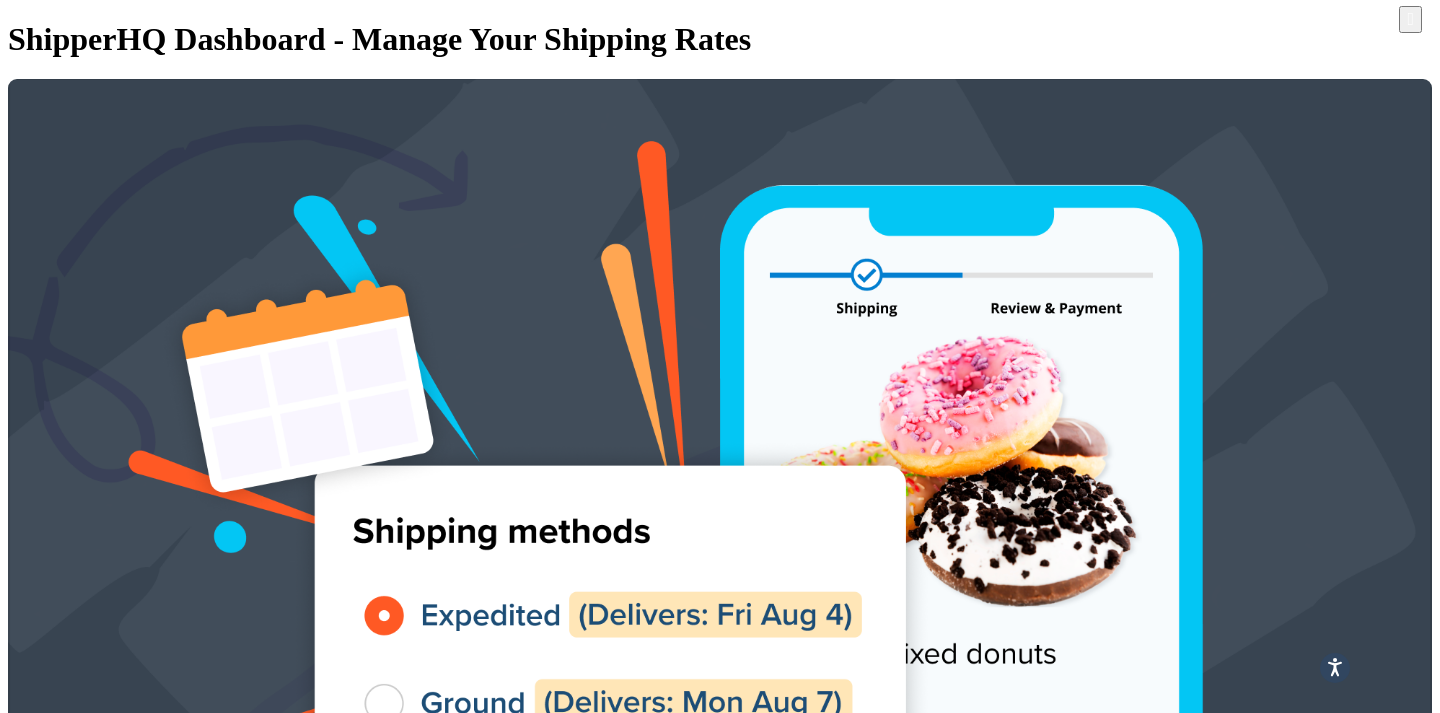 scroll, scrollTop: 0, scrollLeft: 0, axis: both 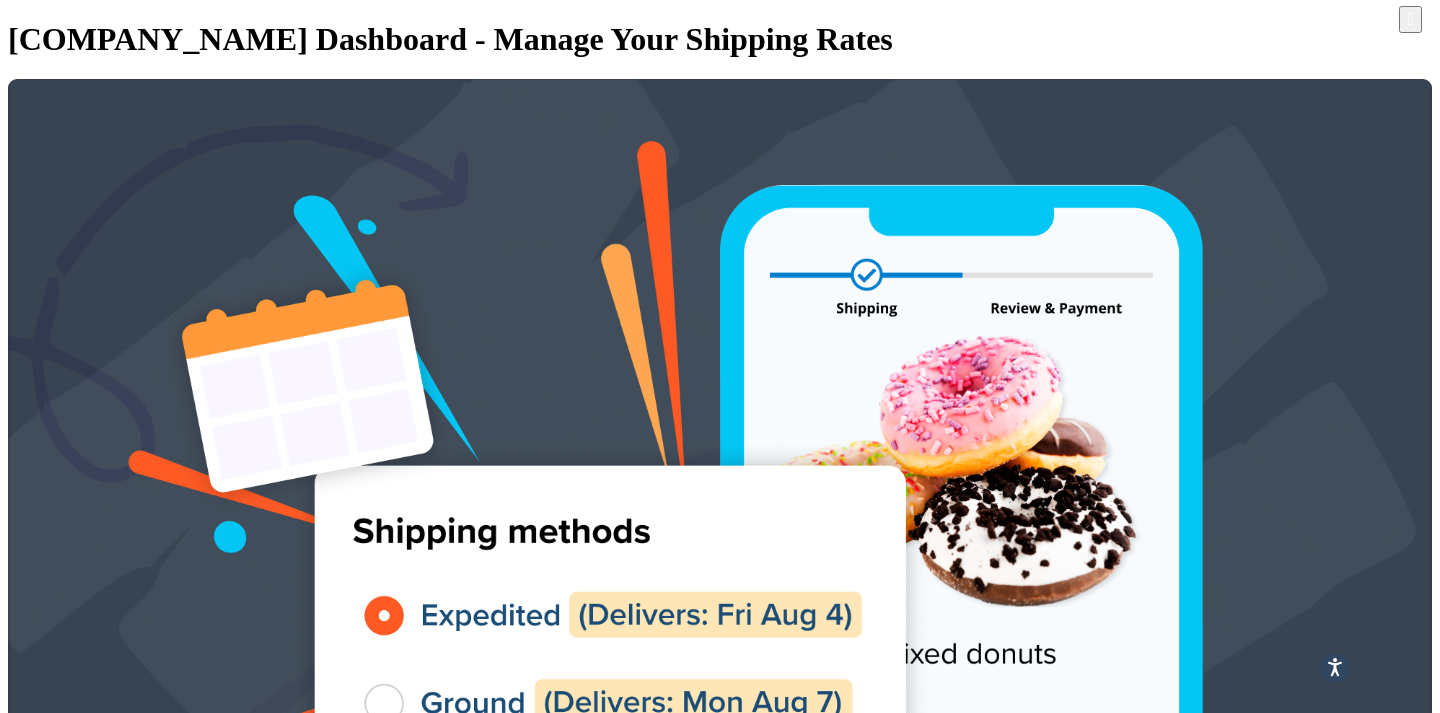 click on "Hazardous Shipping US Non-Continental" at bounding box center (234, 3521) 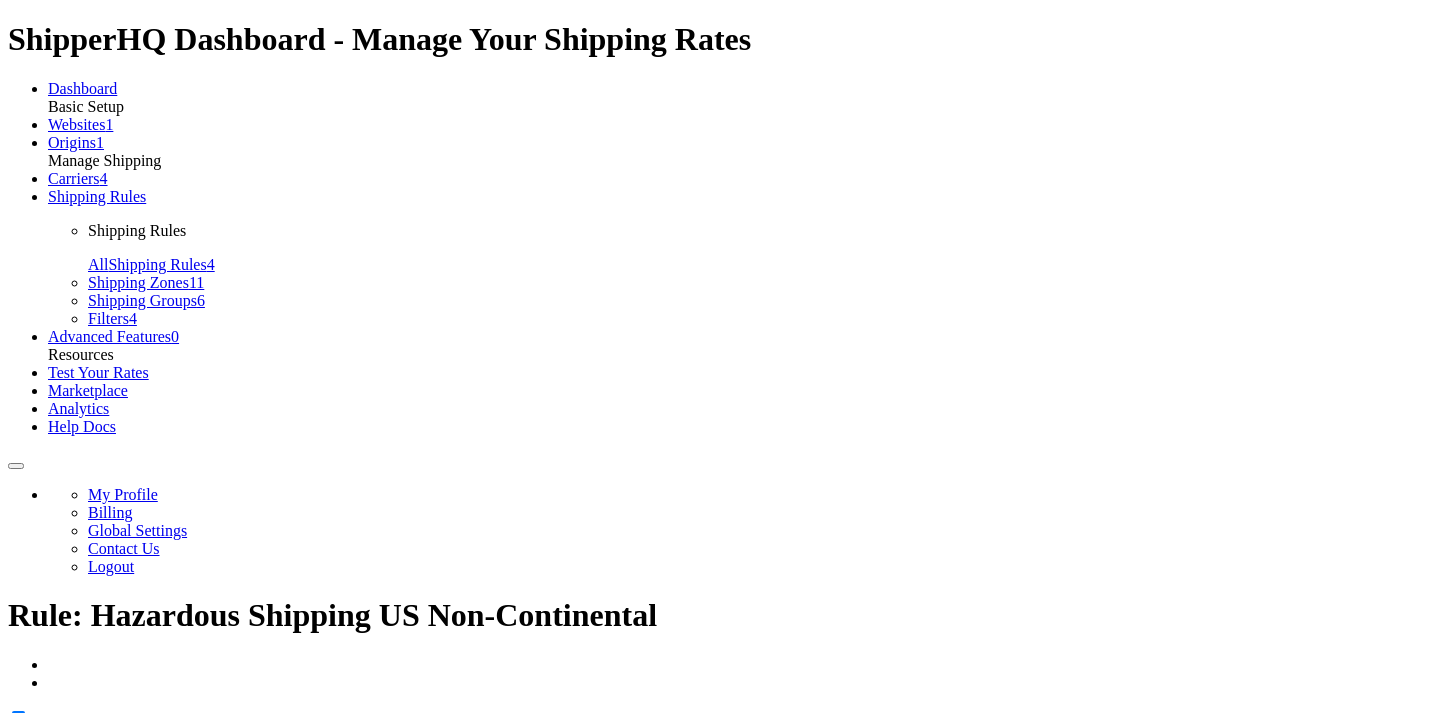 scroll, scrollTop: 0, scrollLeft: 0, axis: both 